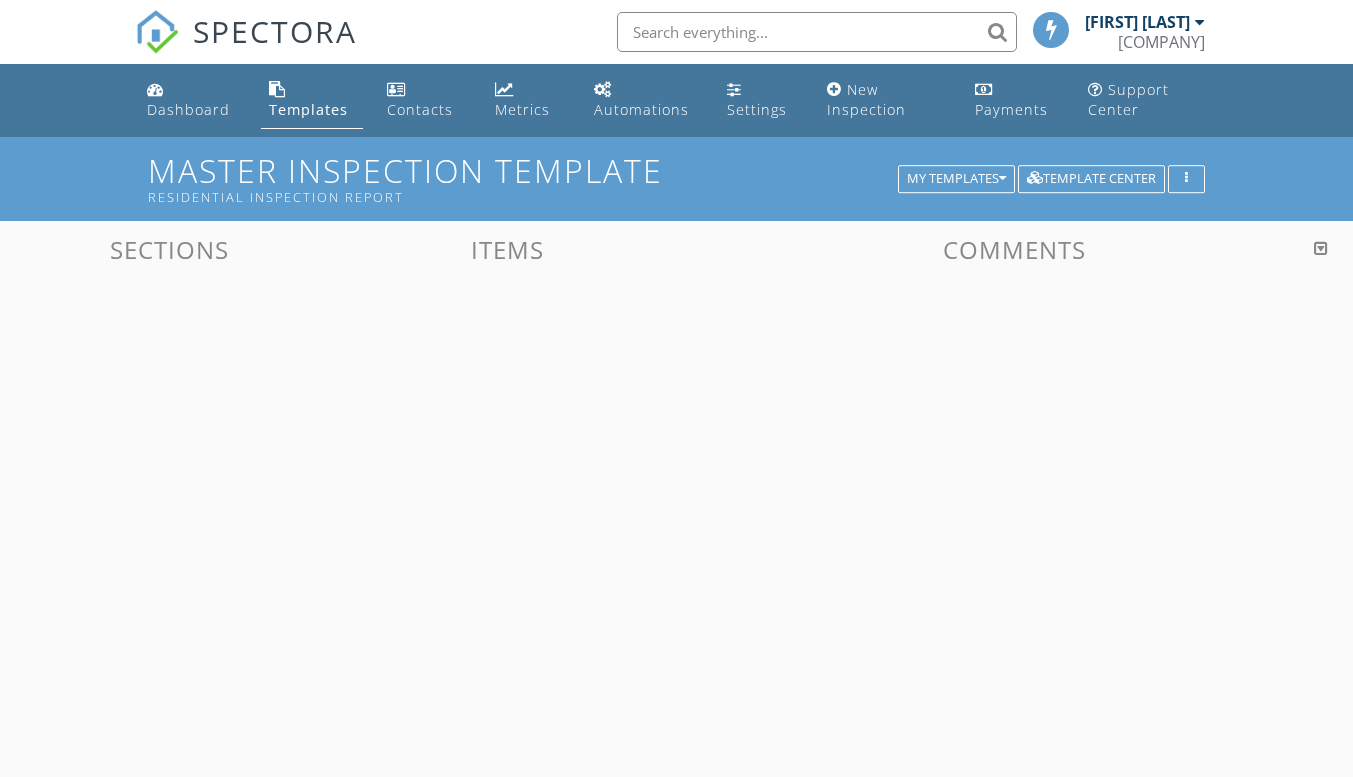 scroll, scrollTop: 0, scrollLeft: 0, axis: both 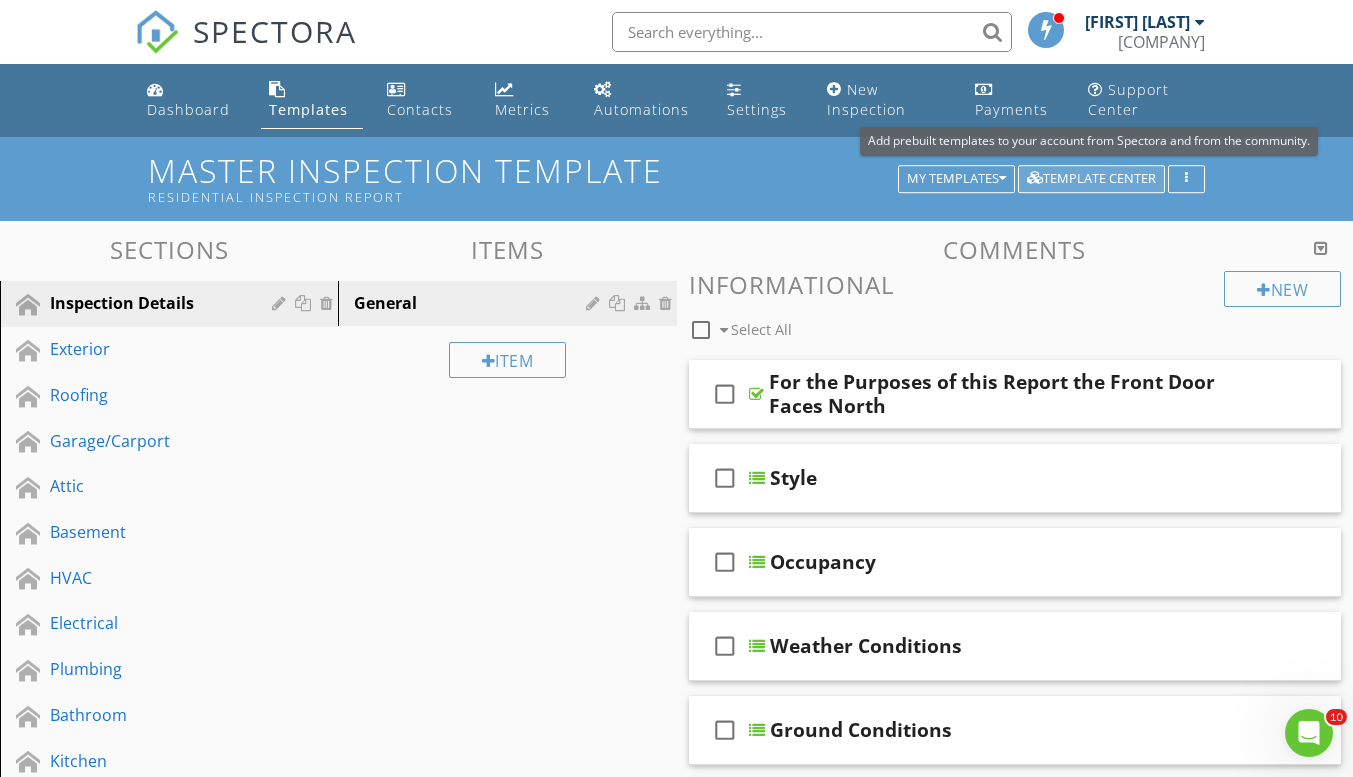 click on "Template Center" at bounding box center [1091, 179] 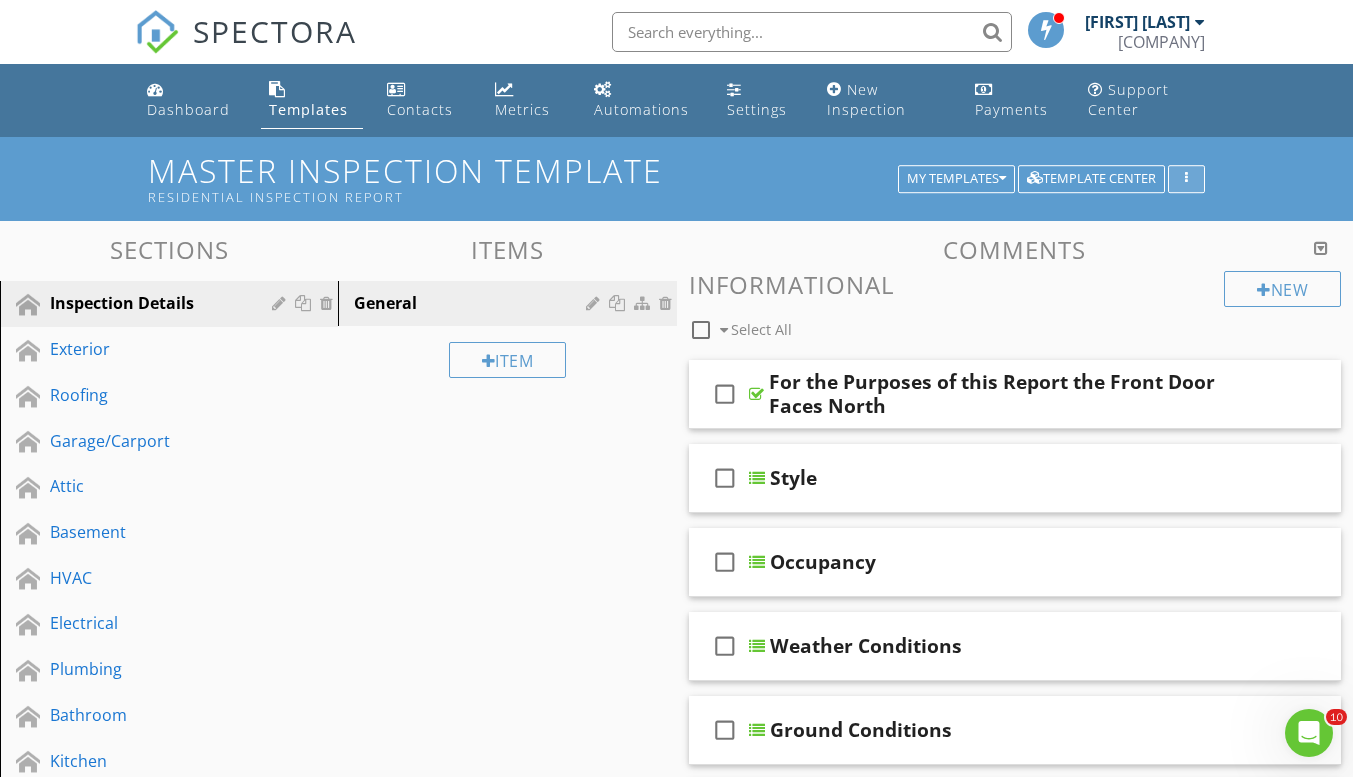 click at bounding box center [1186, 179] 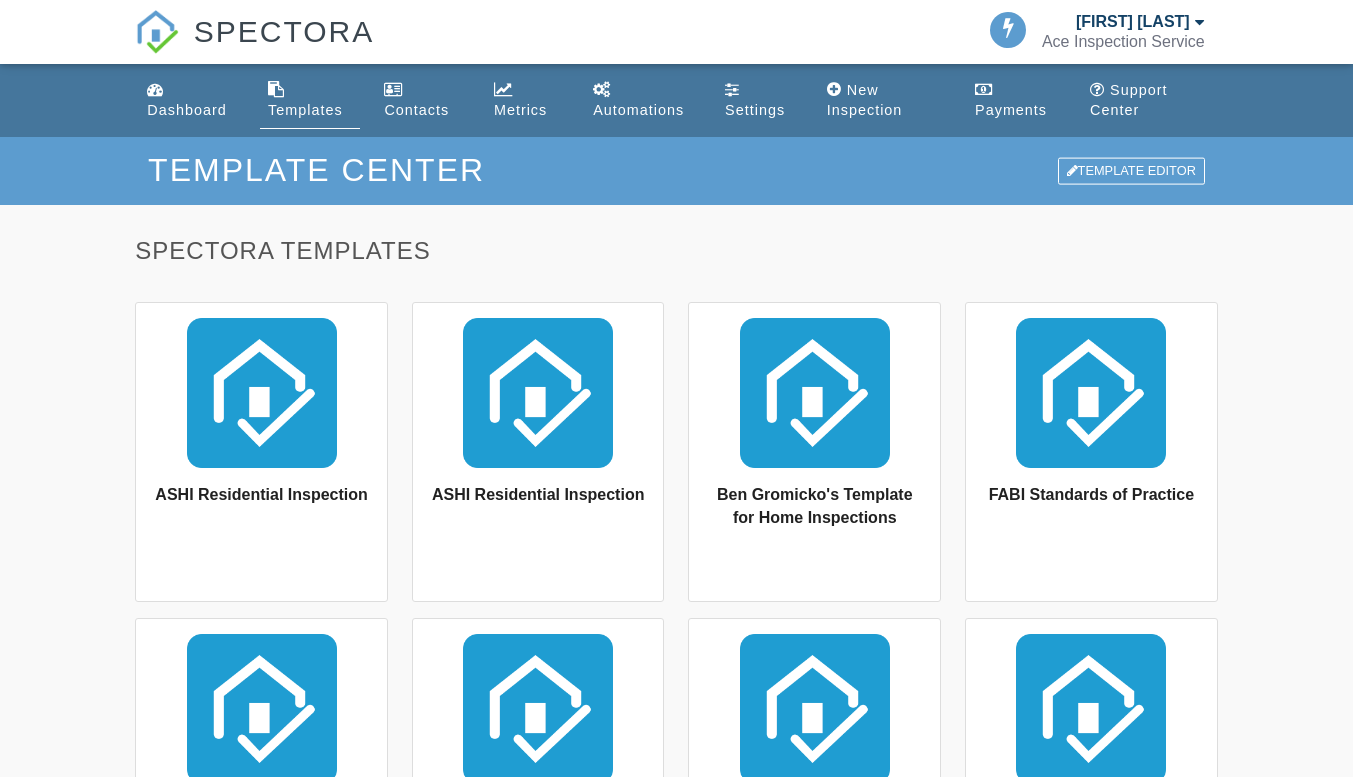 scroll, scrollTop: 0, scrollLeft: 0, axis: both 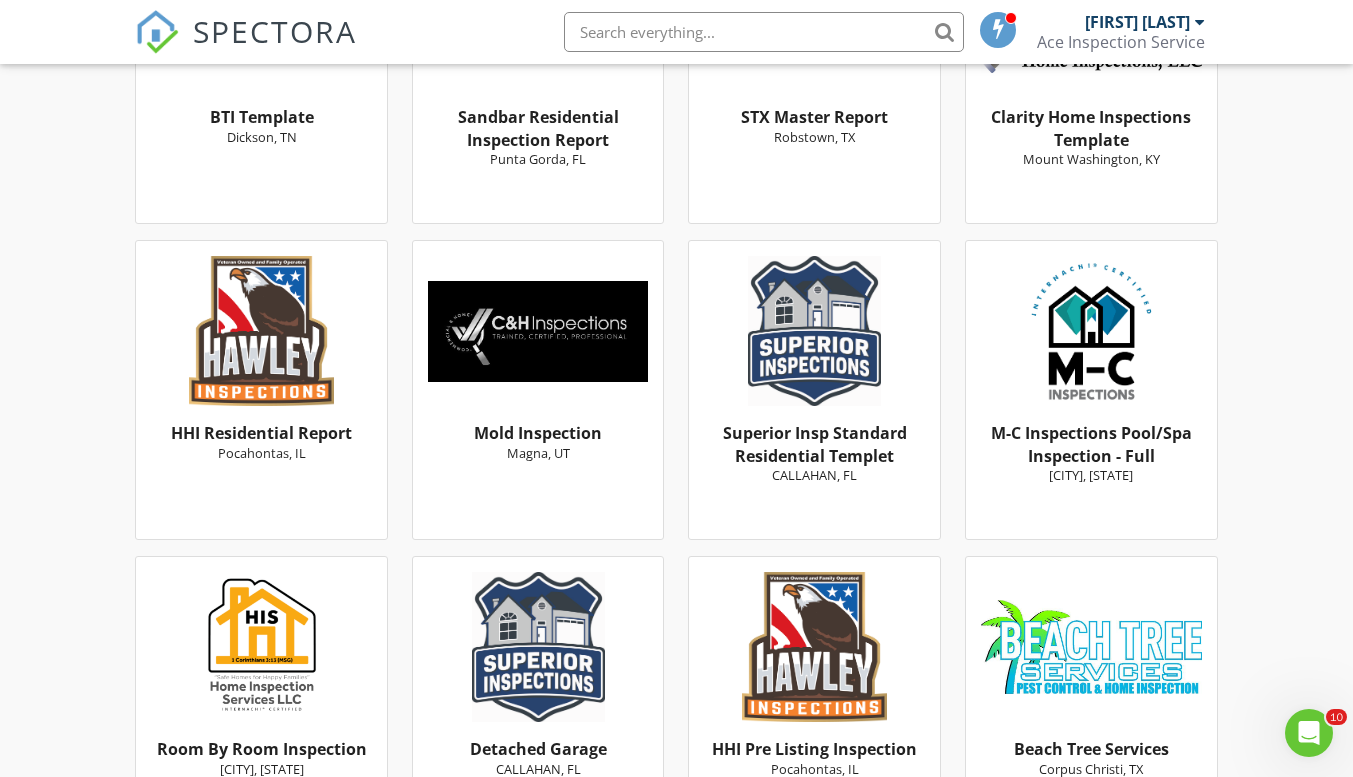 click on "HHI Residential Report" at bounding box center [261, 433] 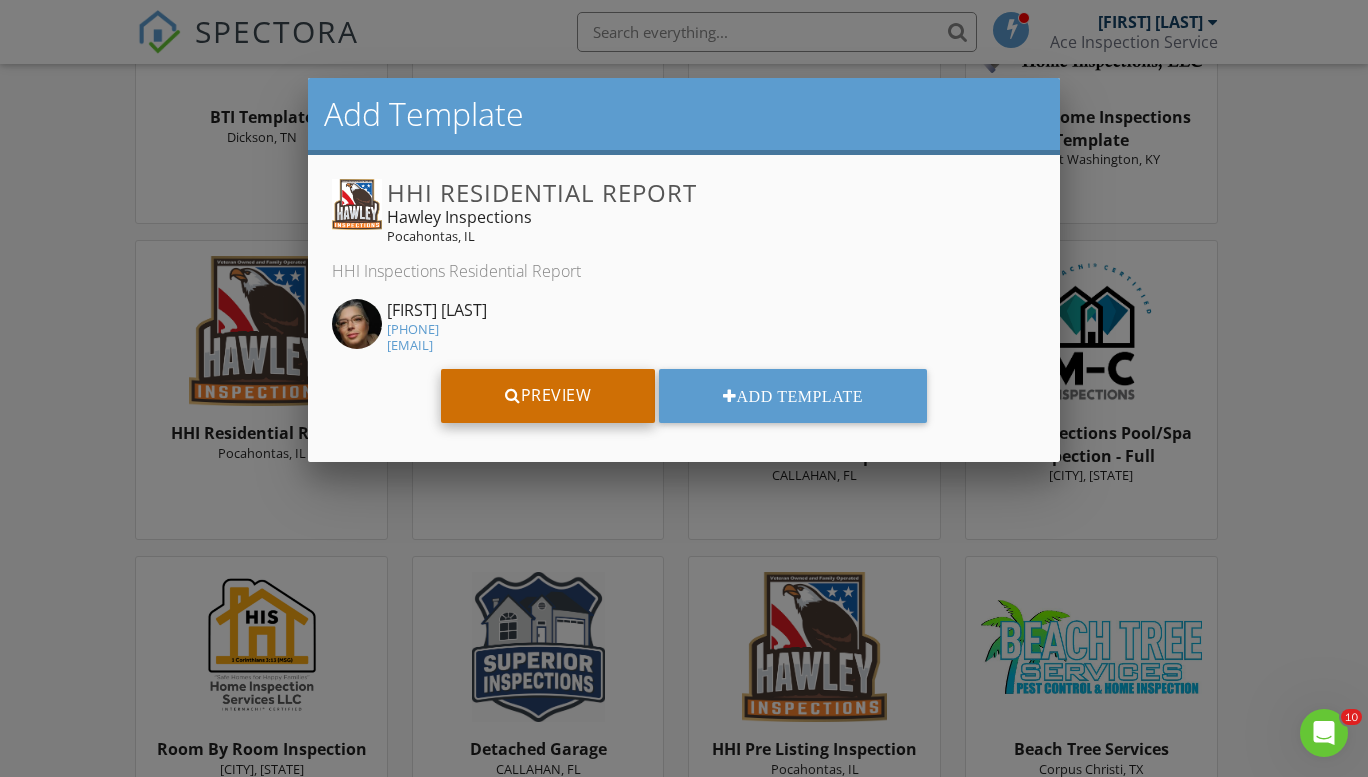 click on "Preview" at bounding box center (548, 396) 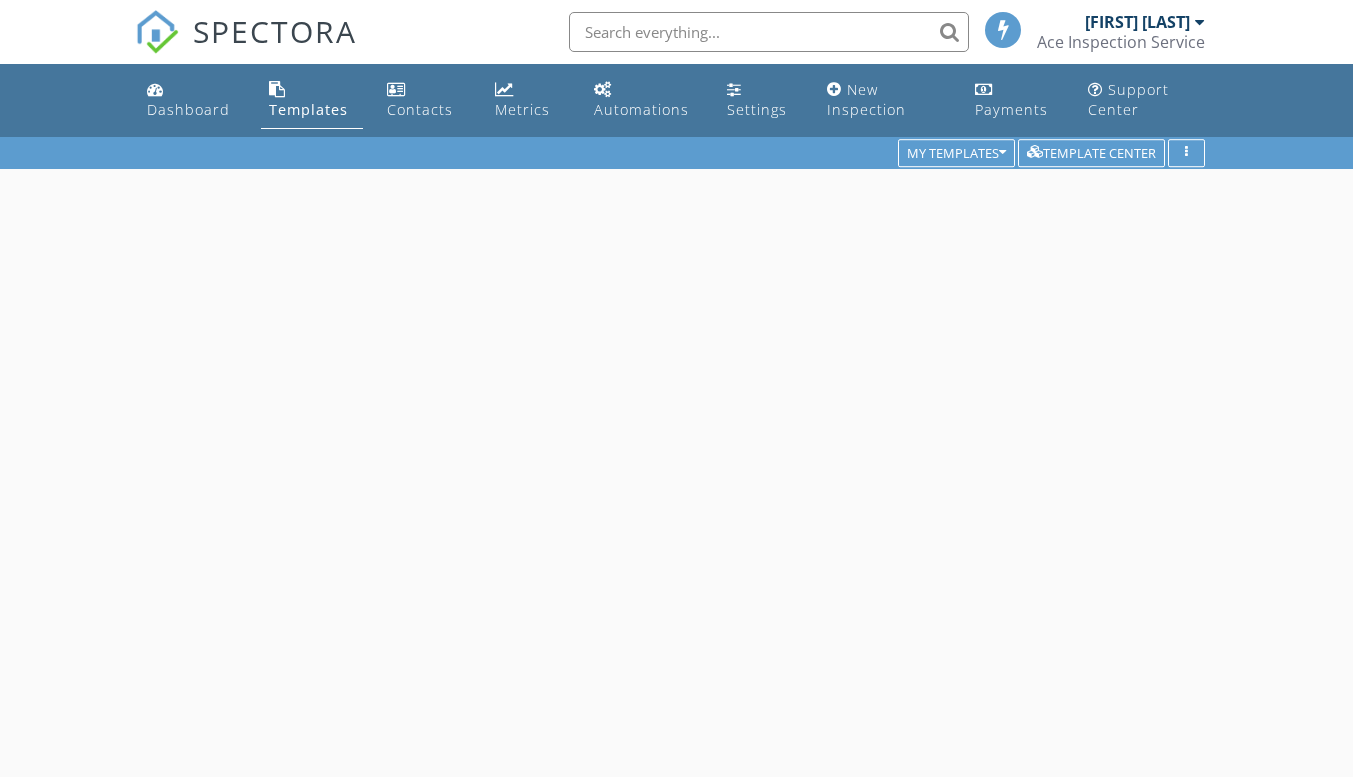 scroll, scrollTop: 0, scrollLeft: 0, axis: both 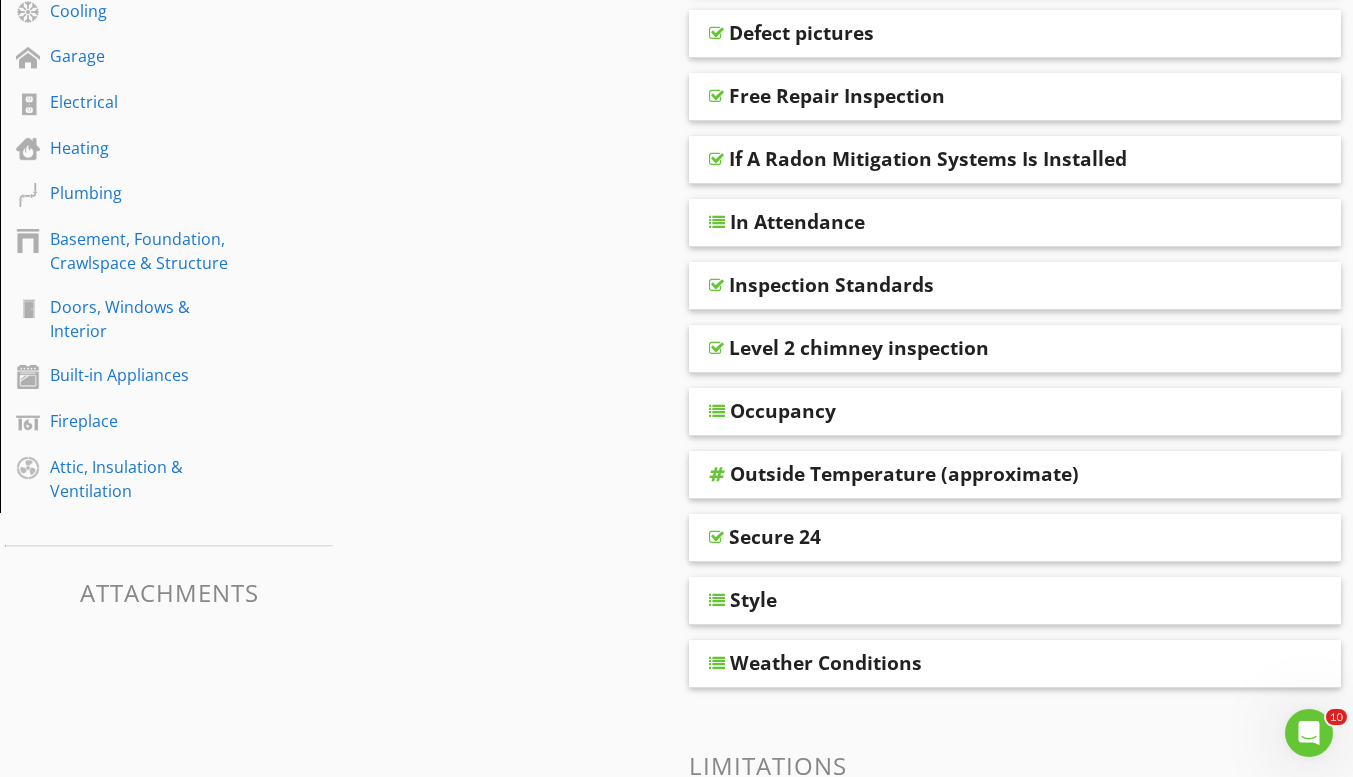 click on "Secure 24" at bounding box center (775, 537) 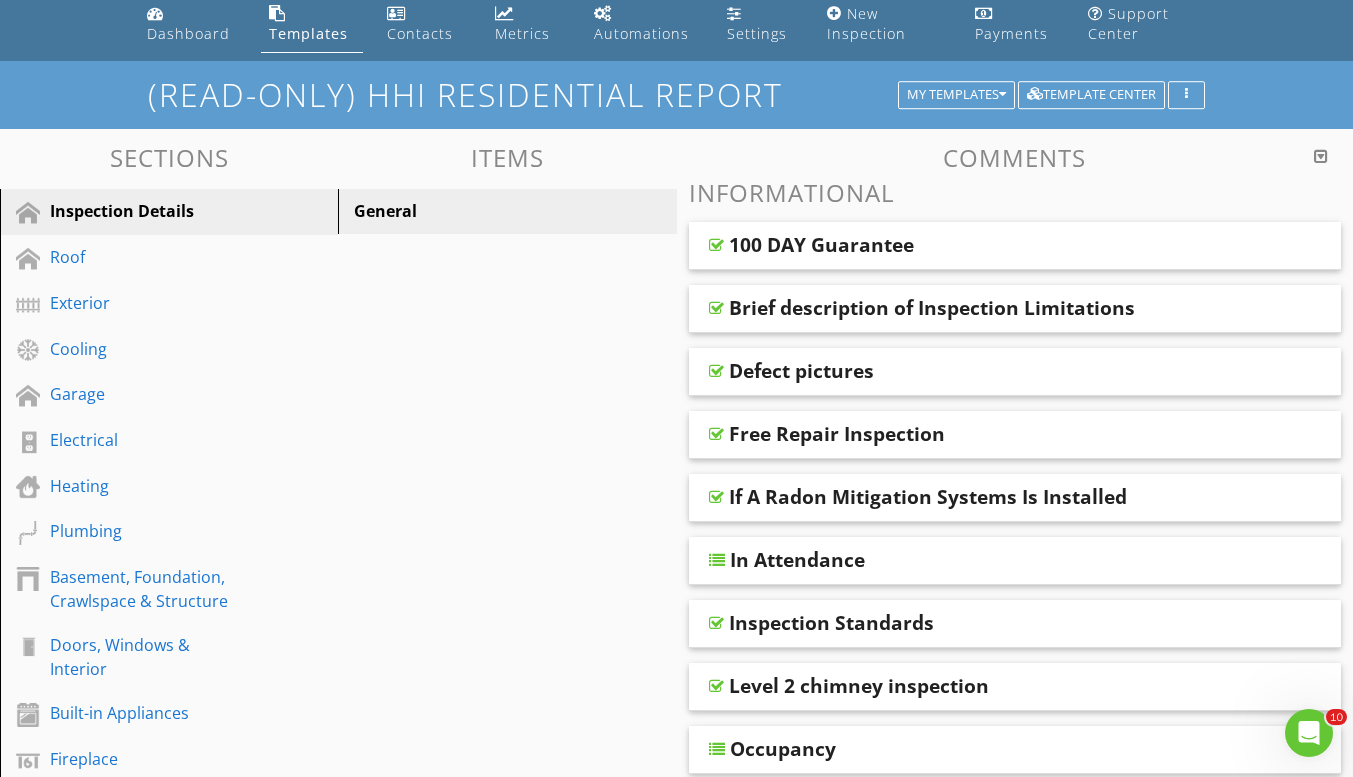 scroll, scrollTop: 75, scrollLeft: 0, axis: vertical 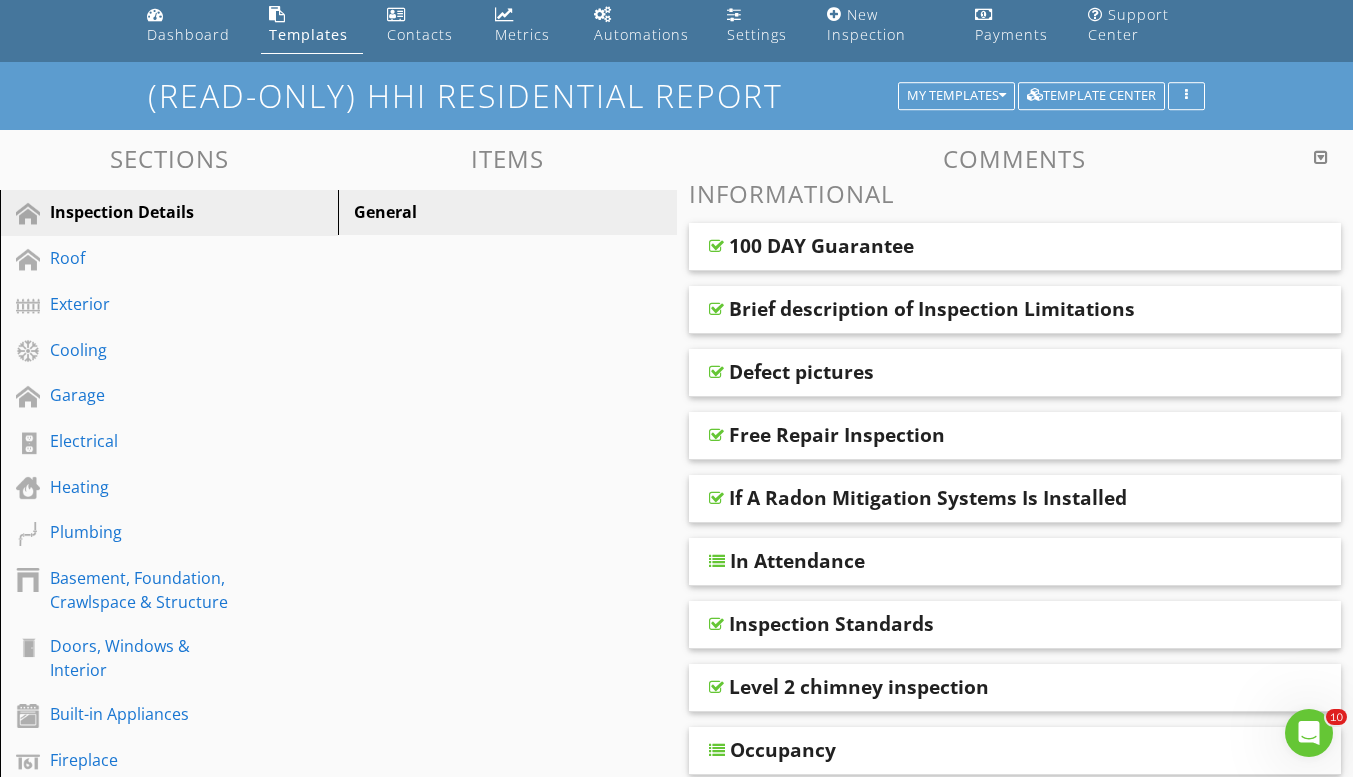 click on "Free Repair Inspection" at bounding box center [837, 435] 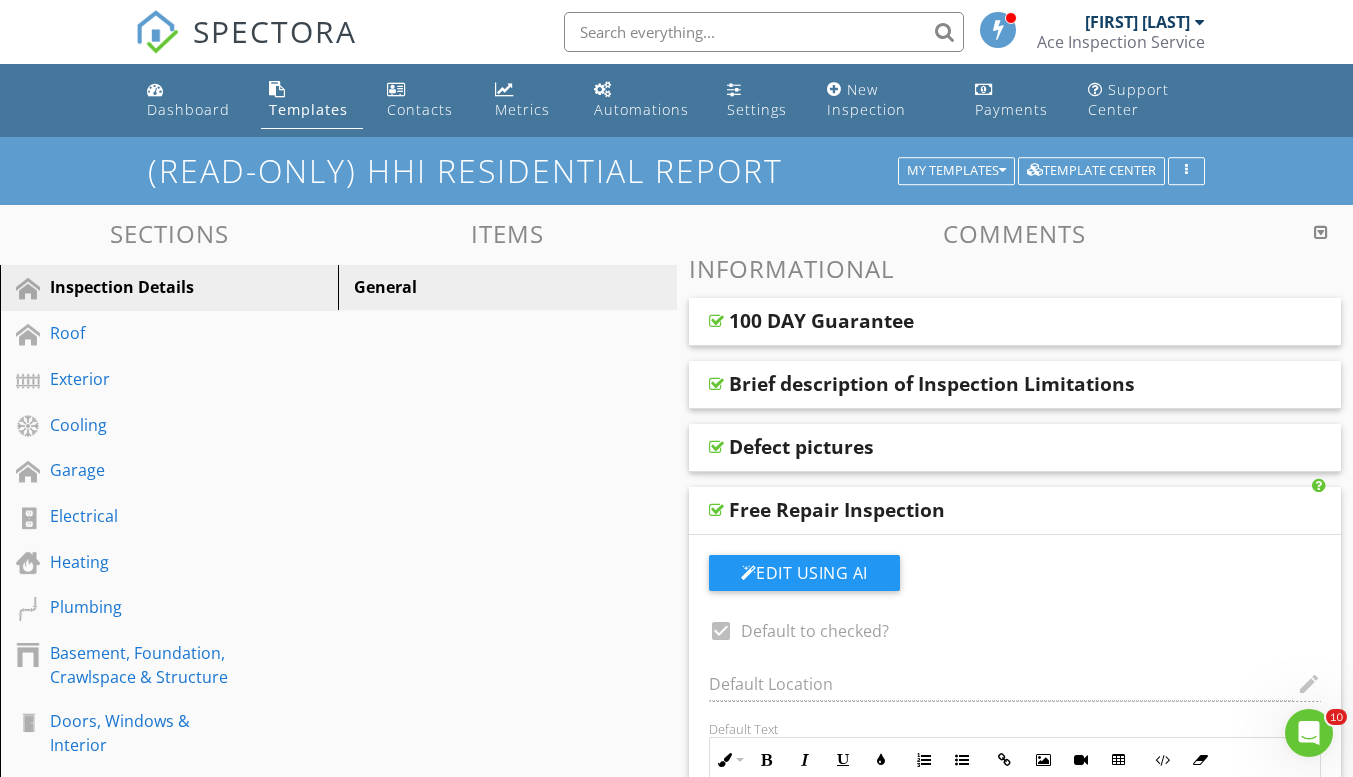scroll, scrollTop: 1, scrollLeft: 0, axis: vertical 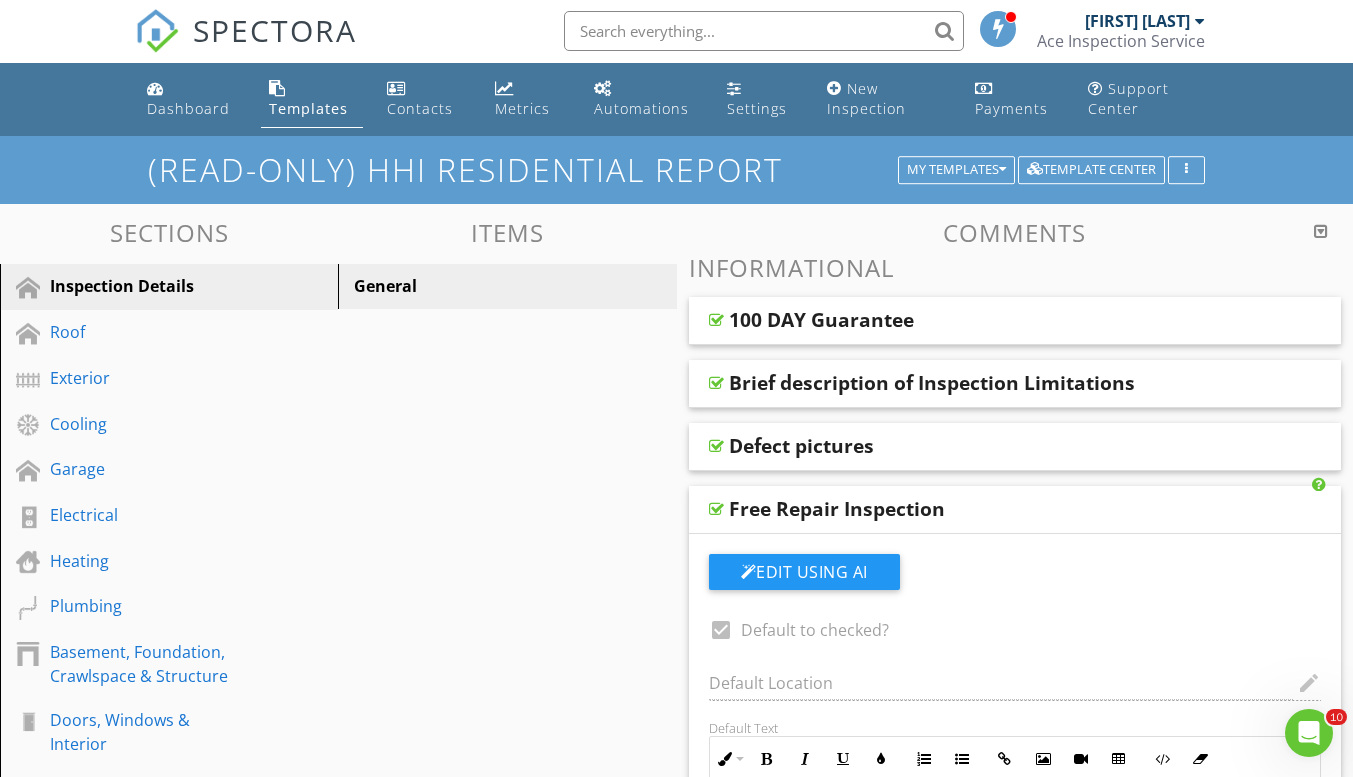 click on "Defect pictures" at bounding box center [801, 446] 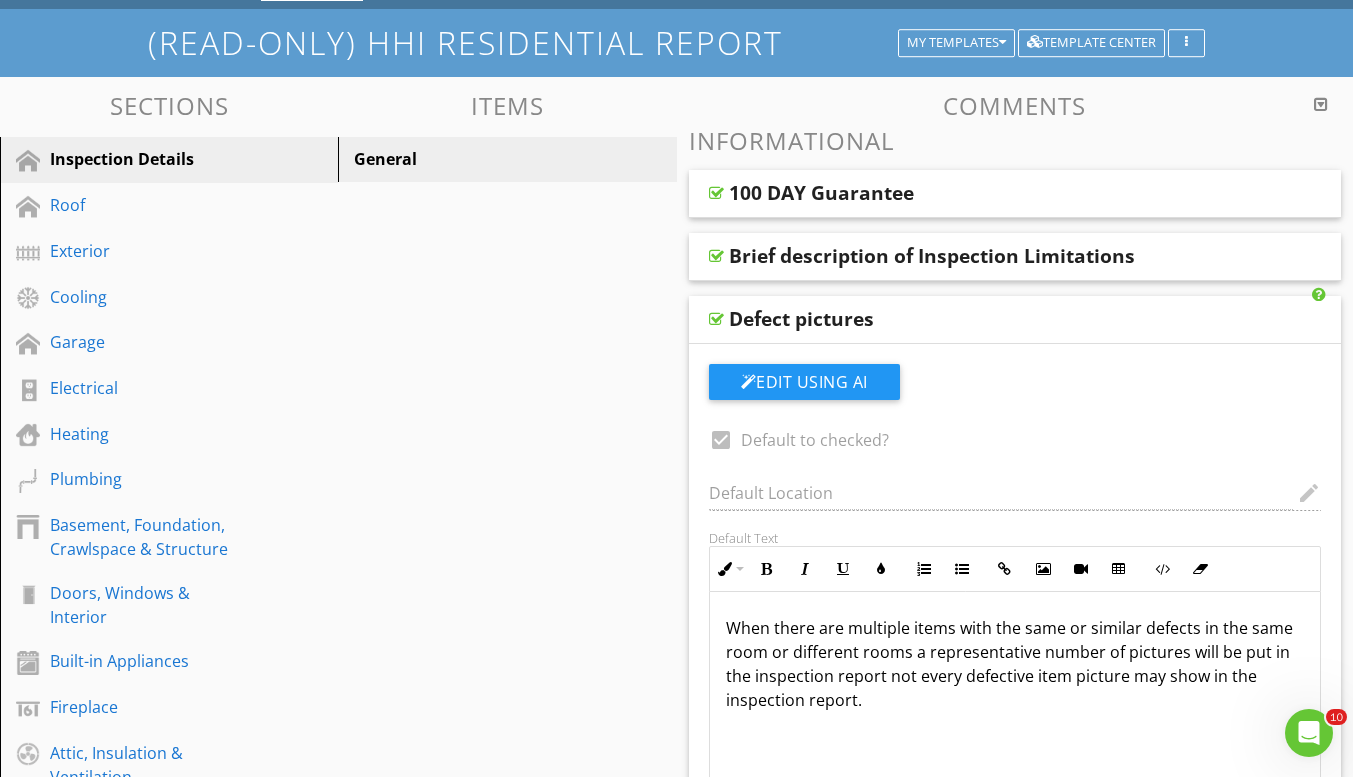 scroll, scrollTop: 124, scrollLeft: 0, axis: vertical 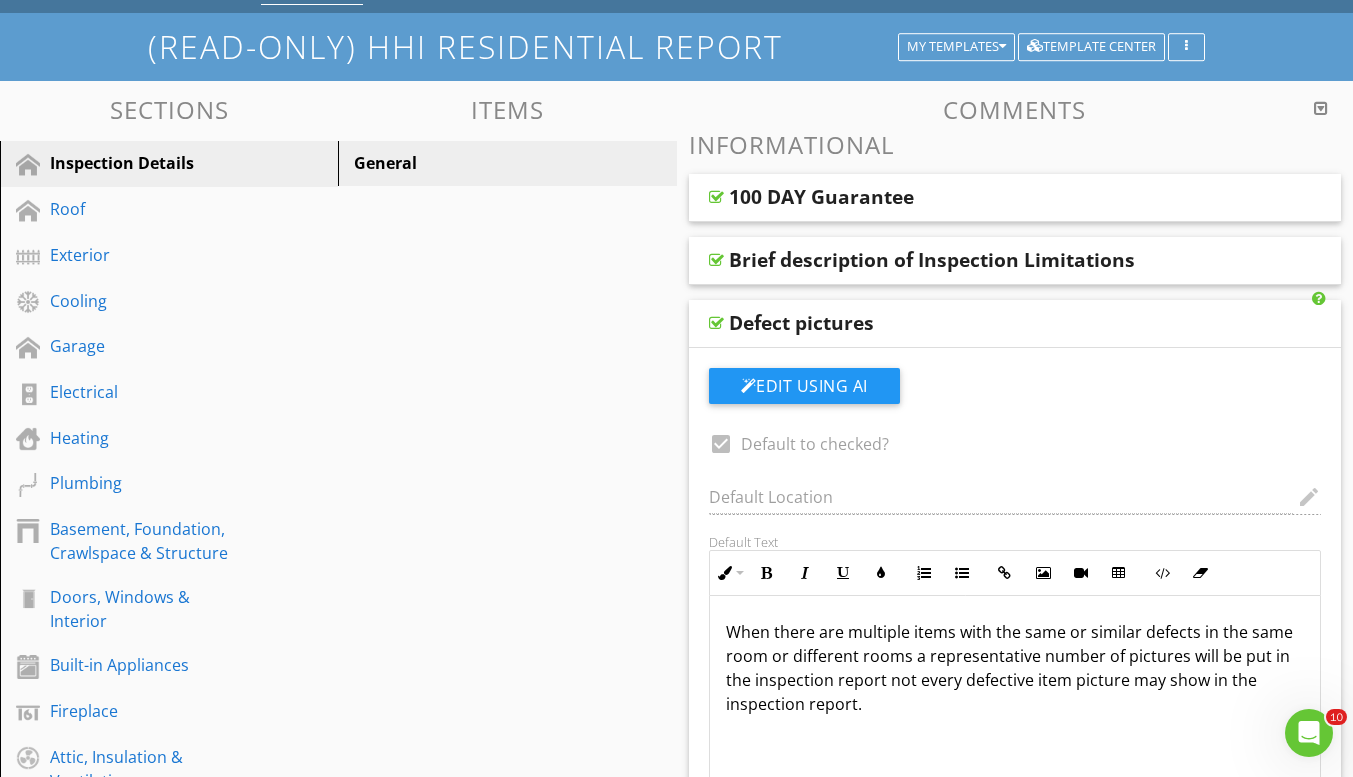 click on "Brief description of Inspection Limitations" at bounding box center [932, 260] 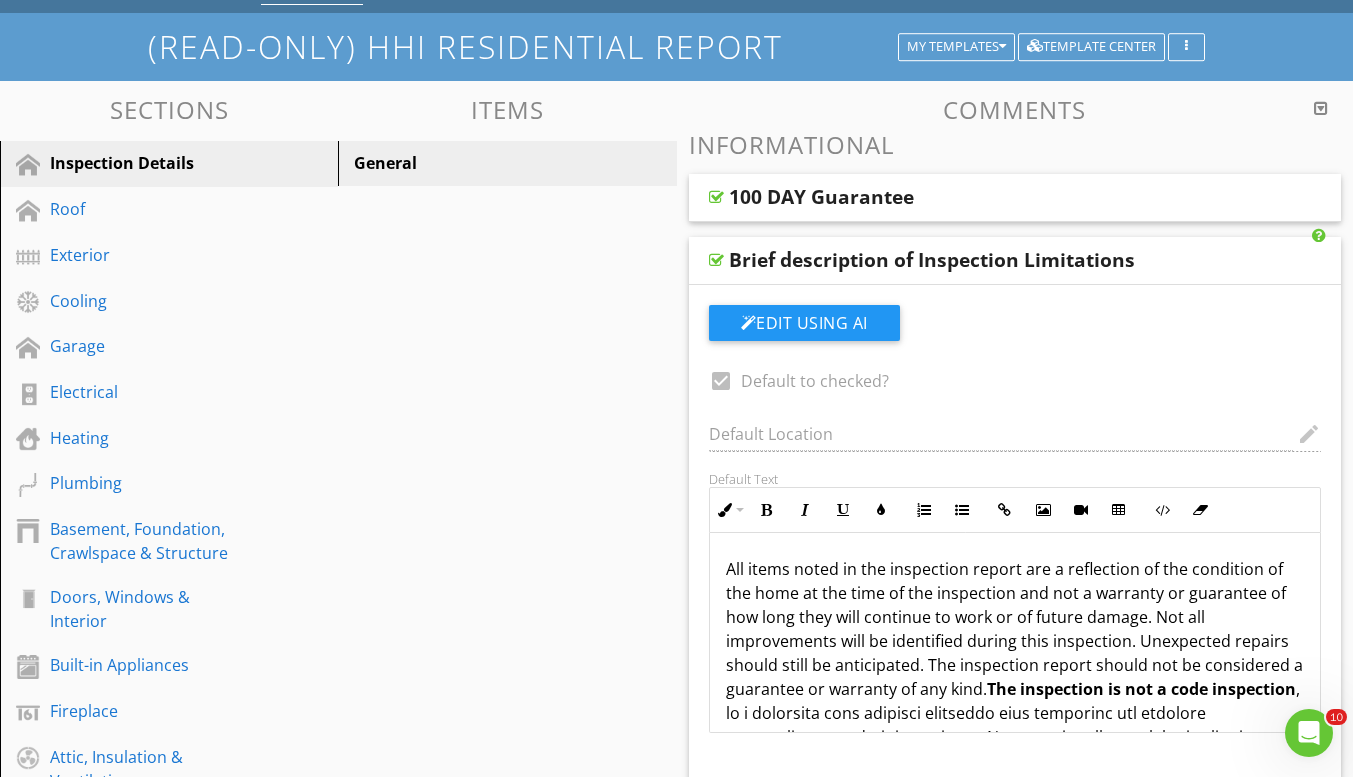 click on "100 DAY Guarantee" at bounding box center [821, 197] 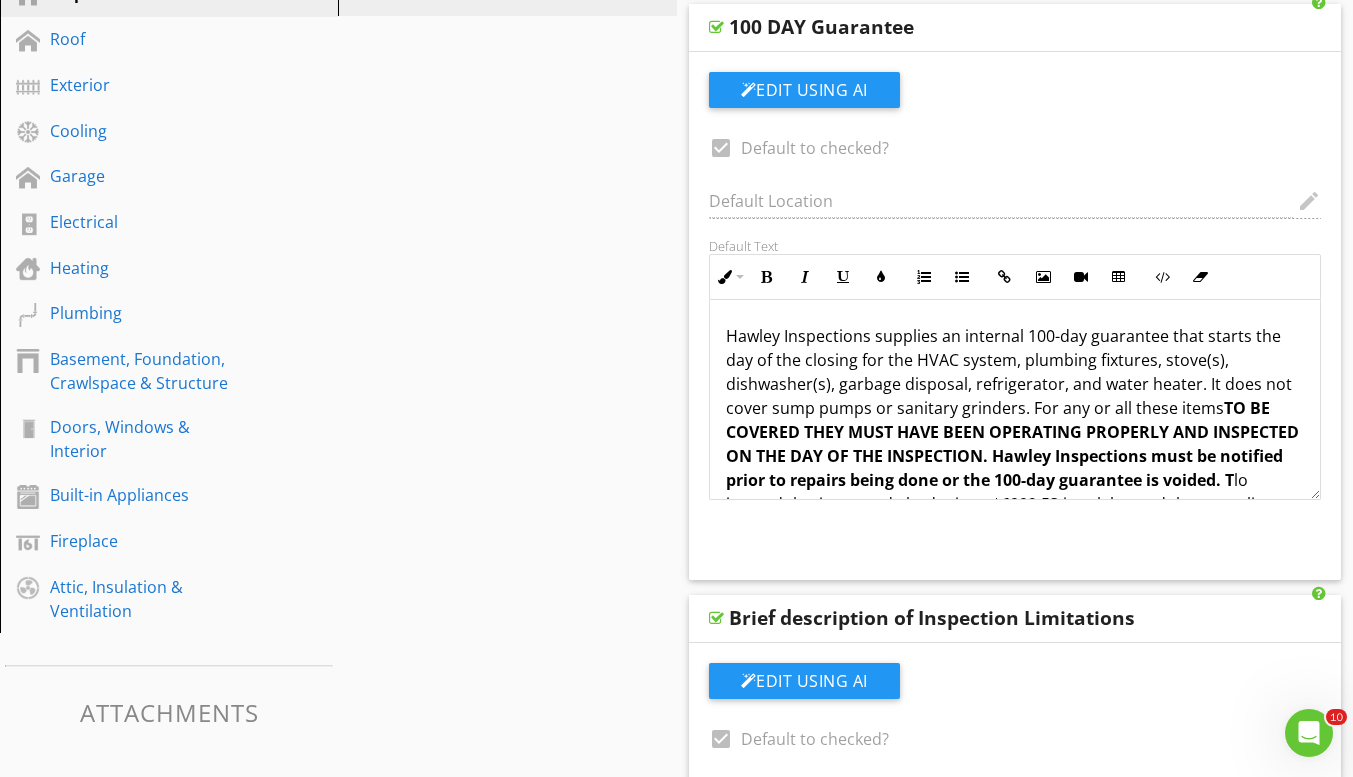 scroll, scrollTop: 319, scrollLeft: 0, axis: vertical 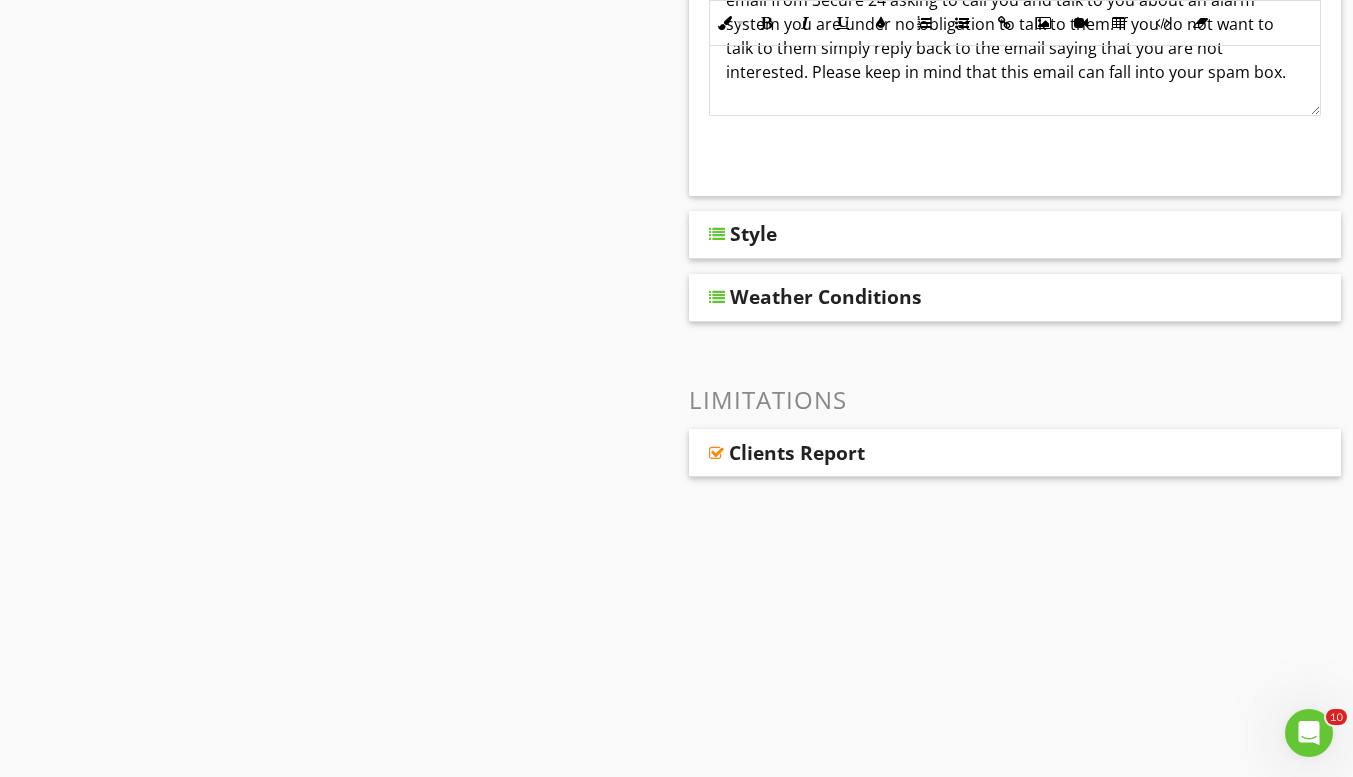 click on "Clients Report" at bounding box center (797, 453) 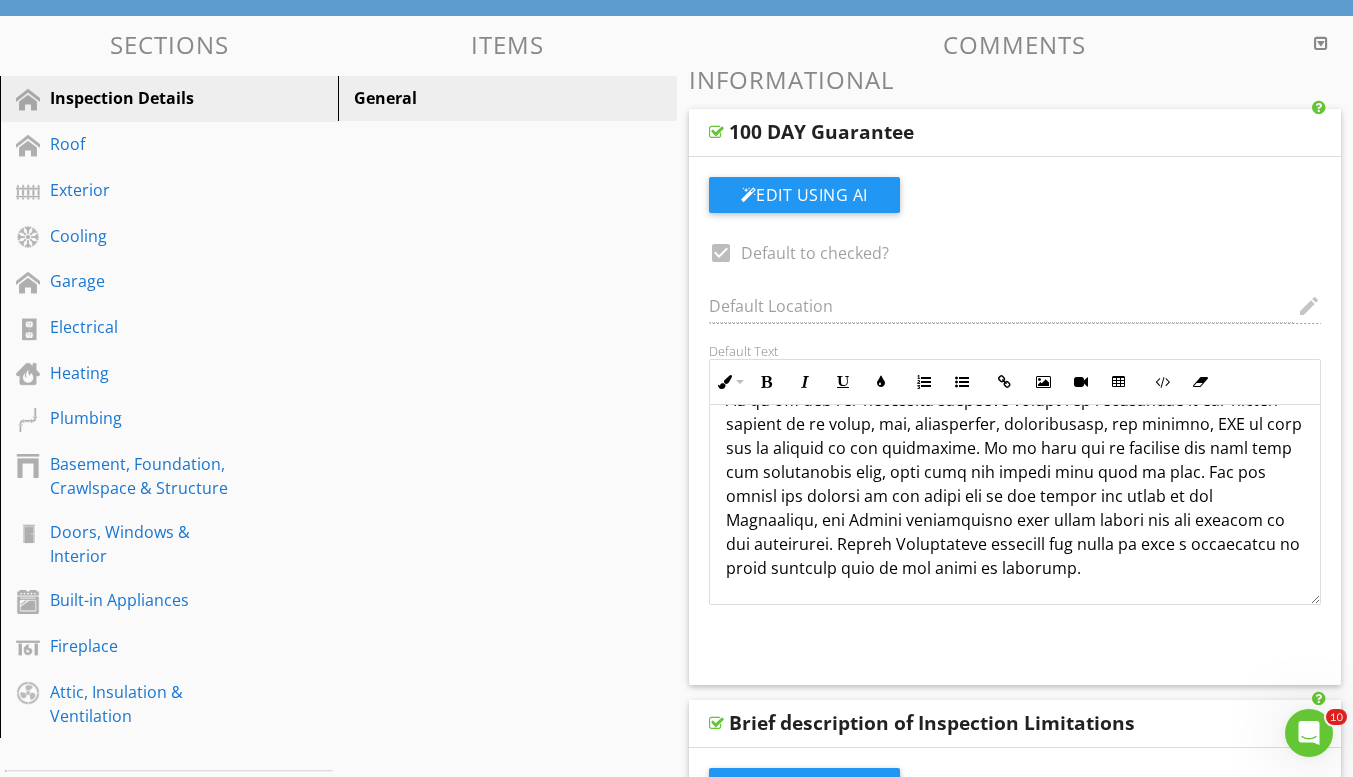 scroll, scrollTop: 53, scrollLeft: 0, axis: vertical 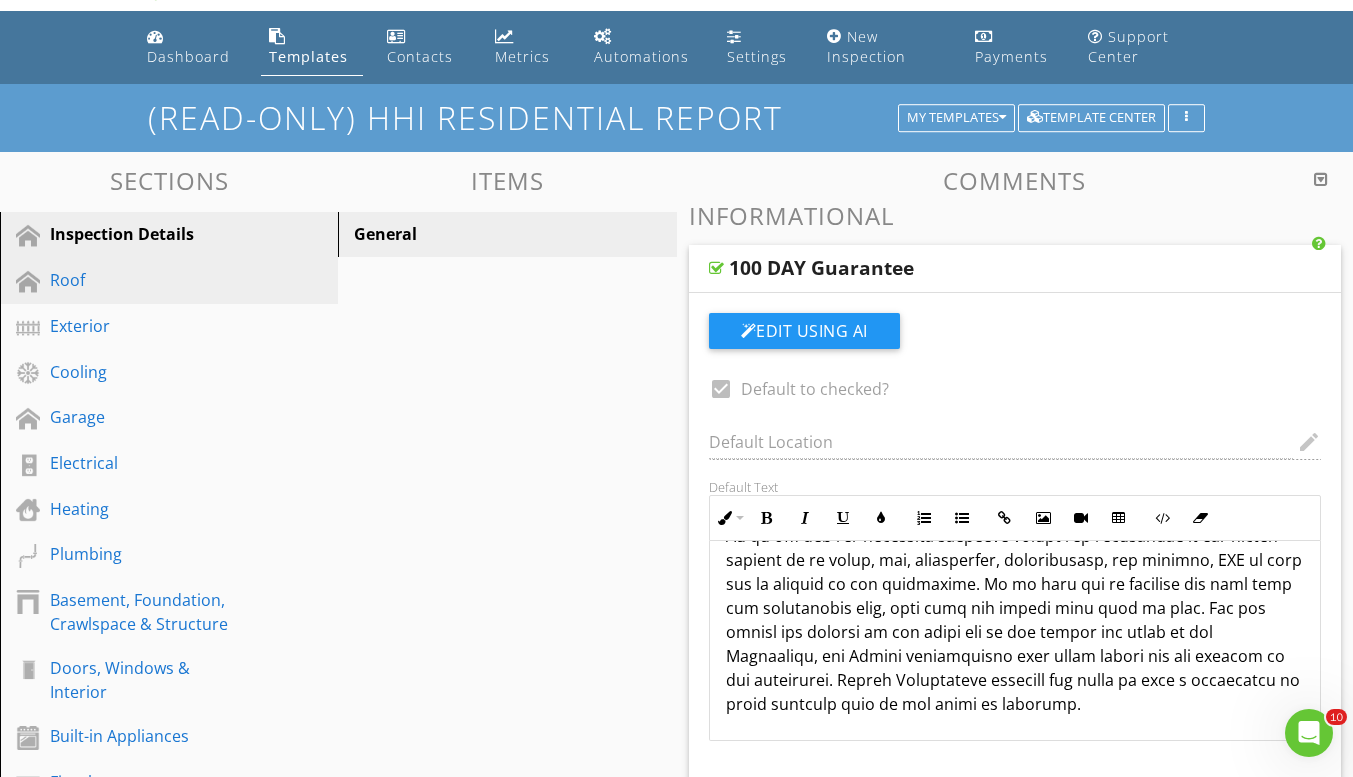 click on "Roof" at bounding box center (146, 280) 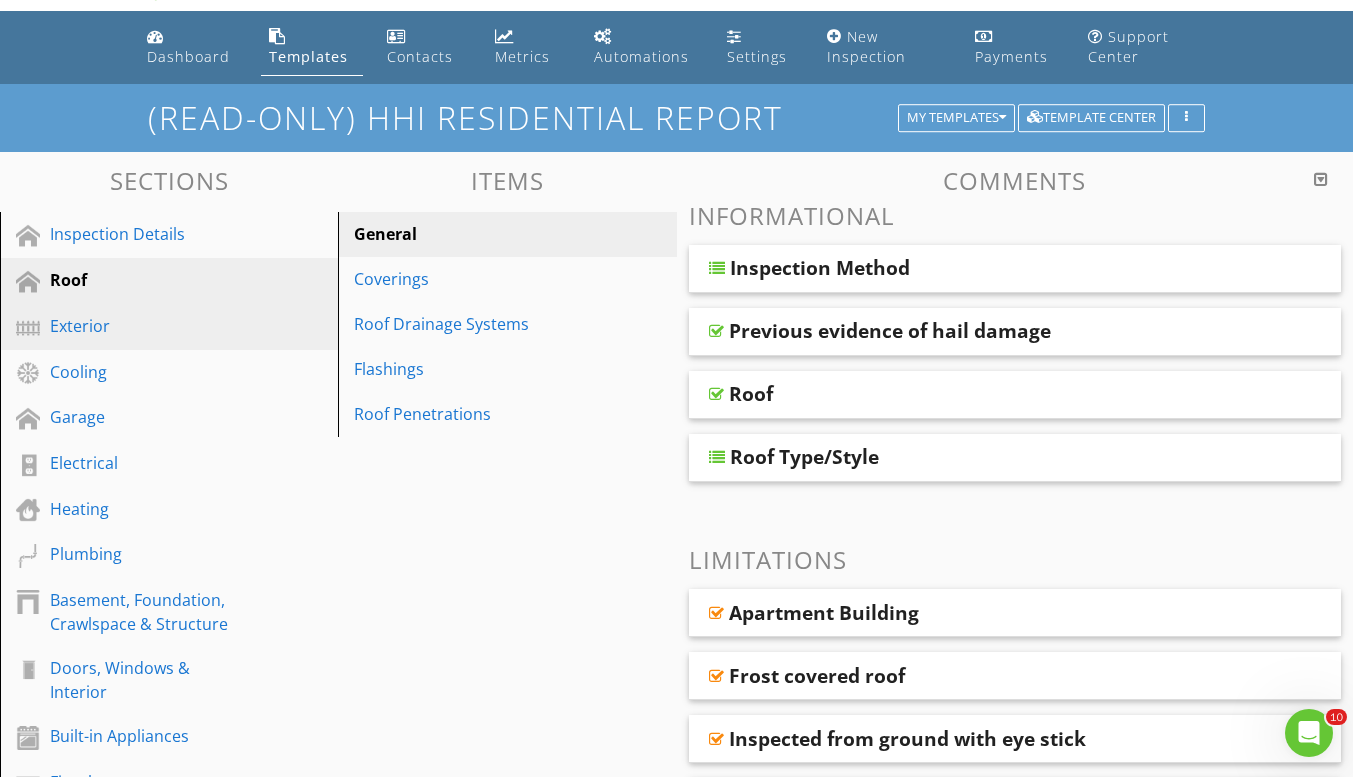 click on "Exterior" at bounding box center (146, 326) 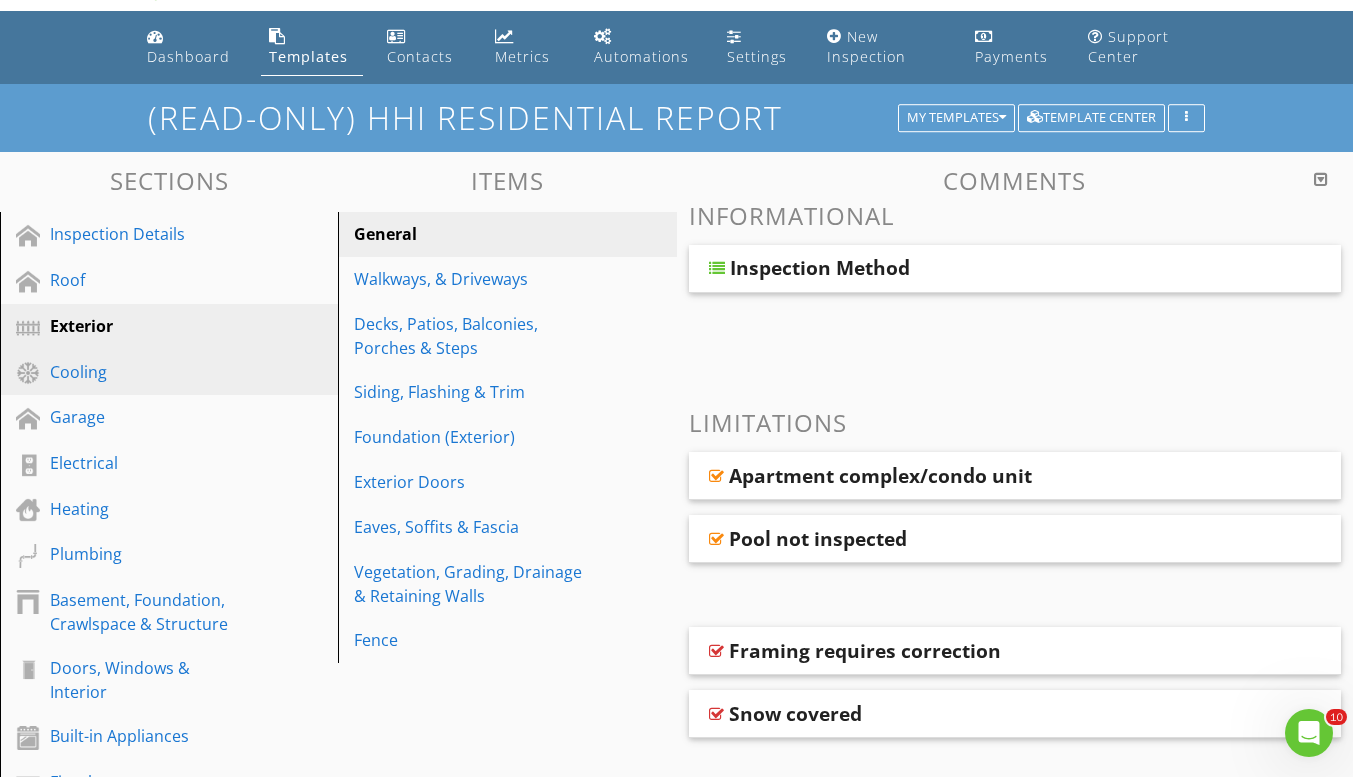 click on "Cooling" at bounding box center [146, 372] 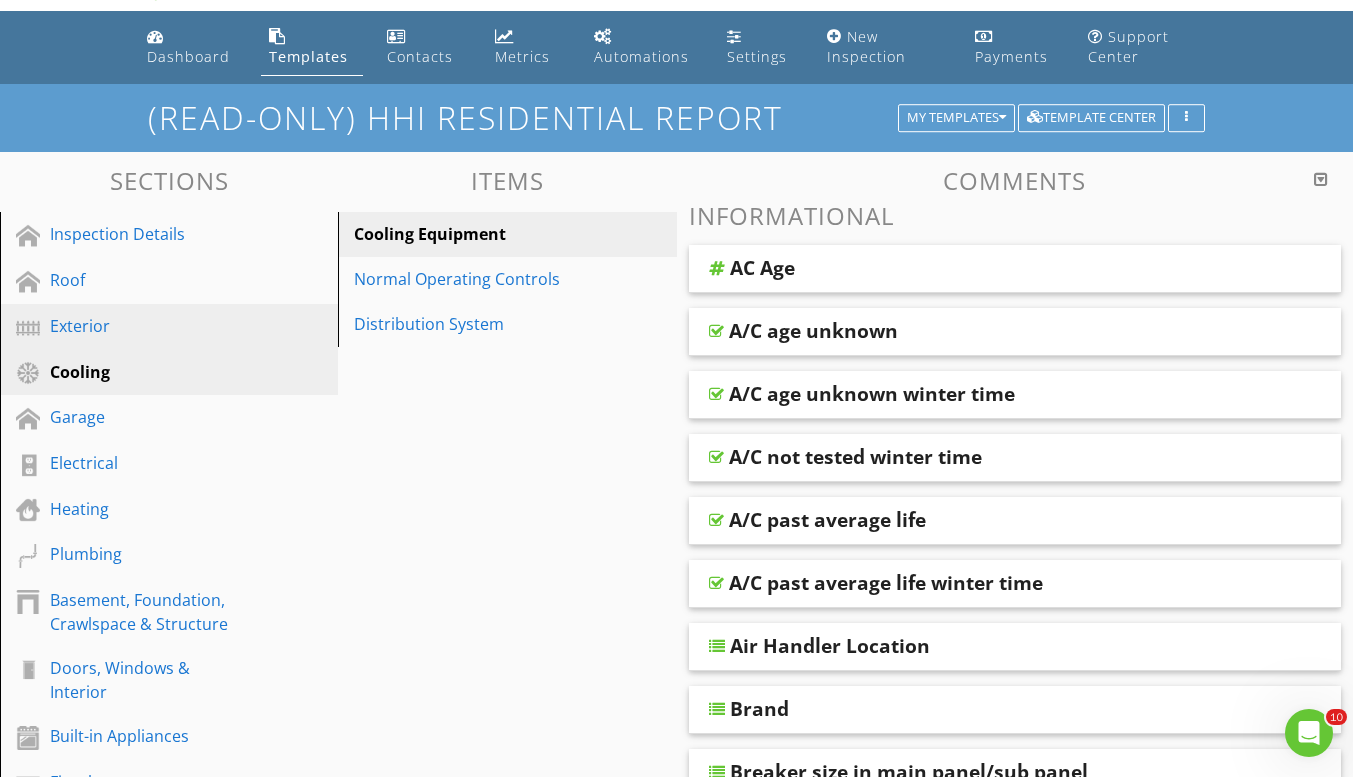 click on "Exterior" at bounding box center (146, 326) 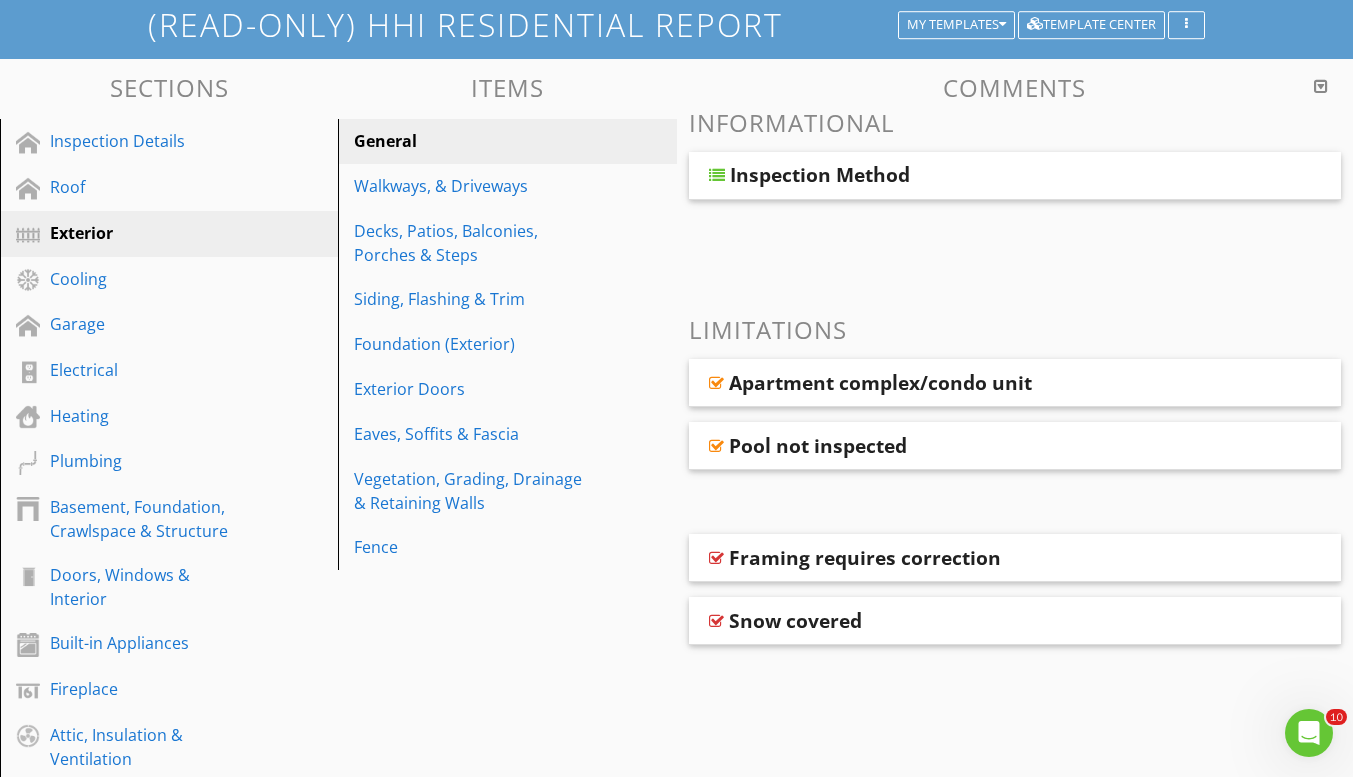 scroll, scrollTop: 158, scrollLeft: 0, axis: vertical 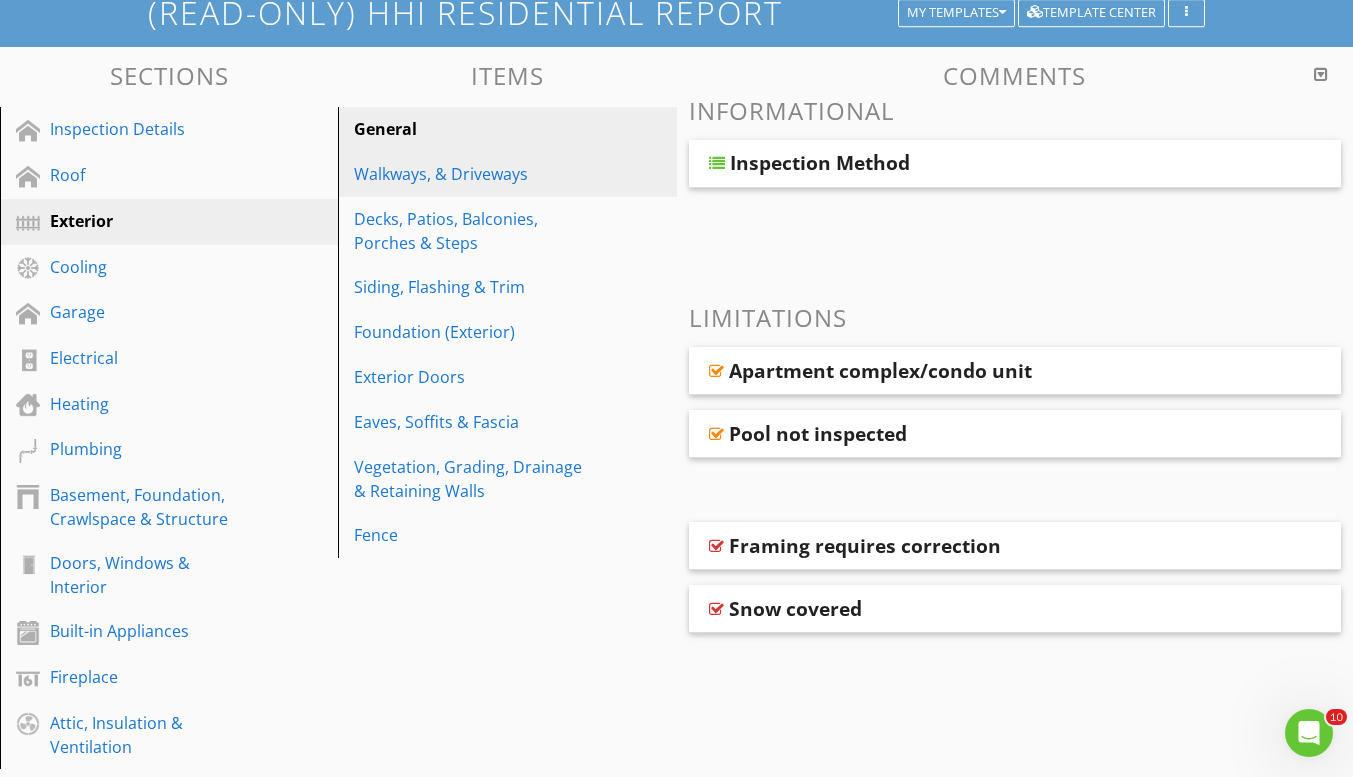 click on "Walkways, & Driveways" at bounding box center [472, 174] 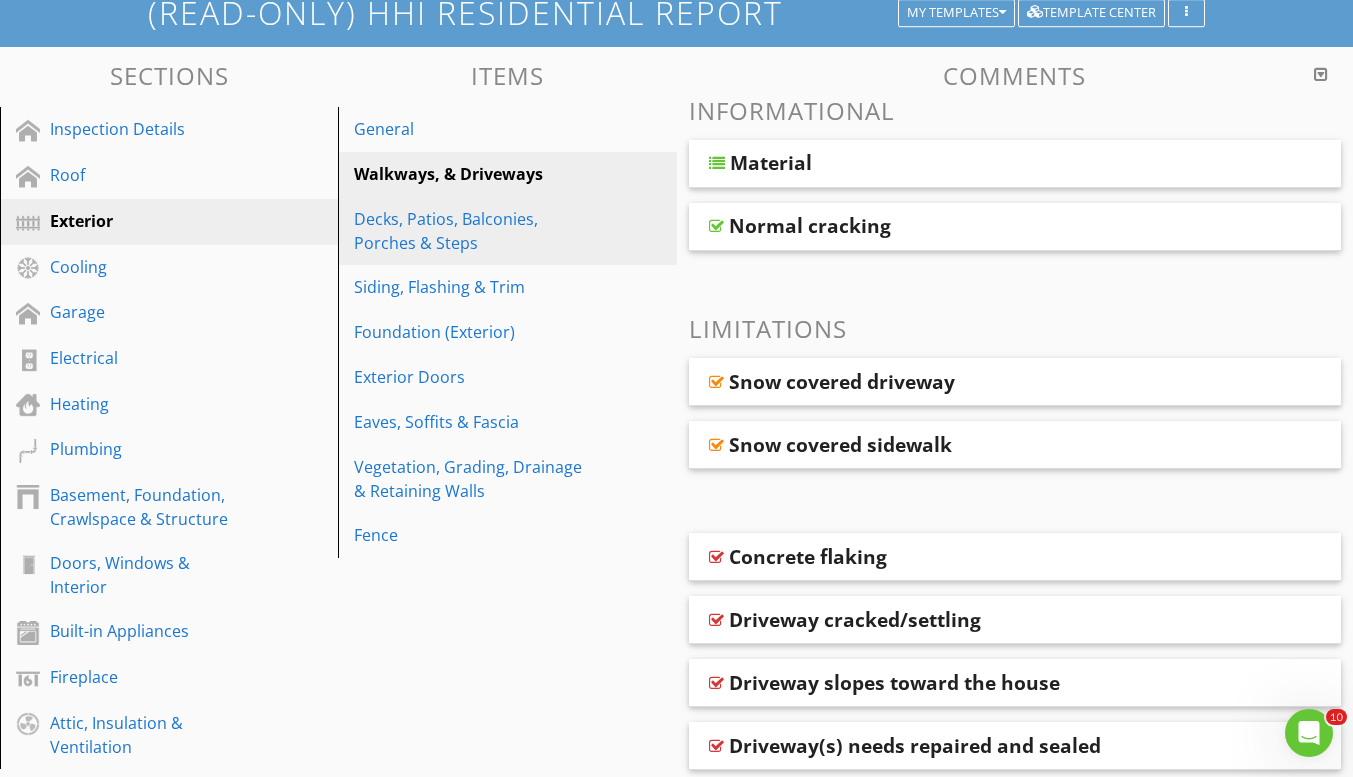 click on "Decks, Patios, Balconies, Porches & Steps" at bounding box center [472, 231] 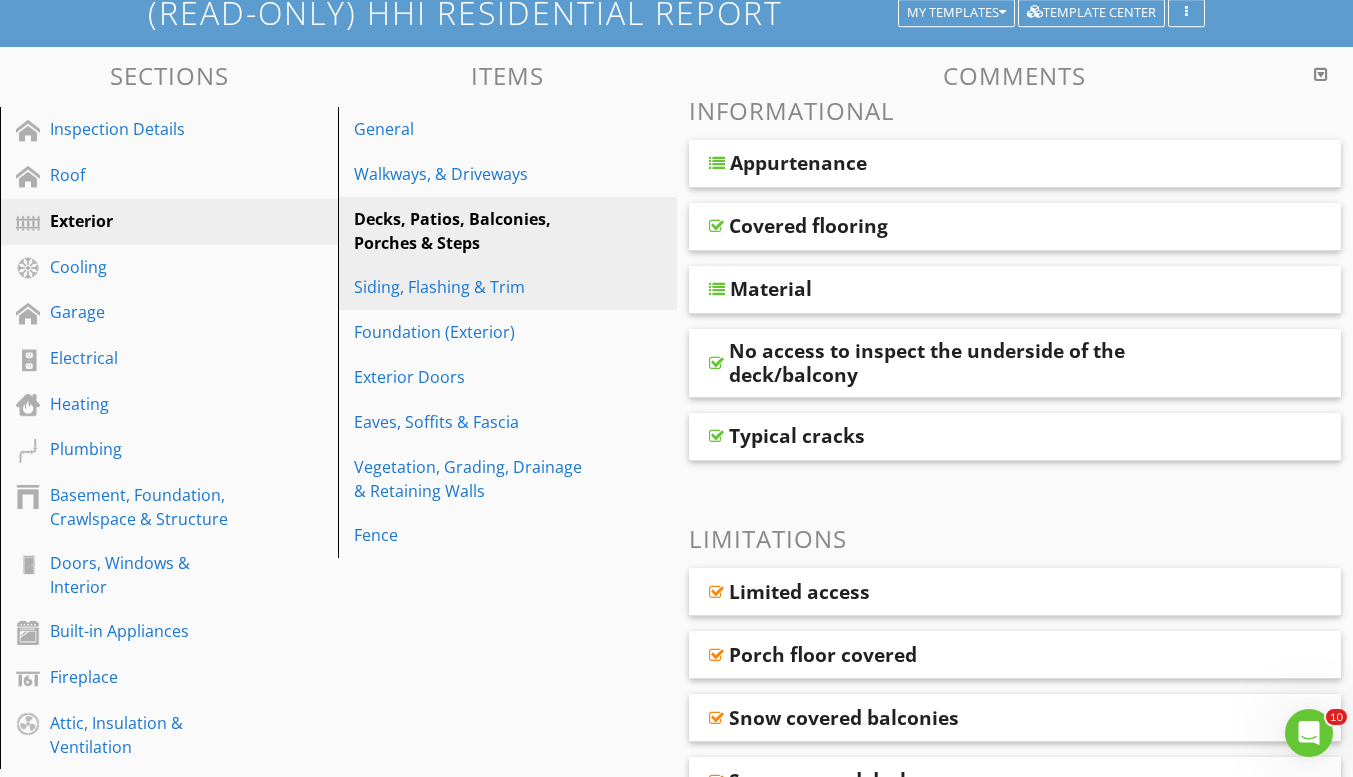 click on "Siding, Flashing & Trim" at bounding box center [472, 287] 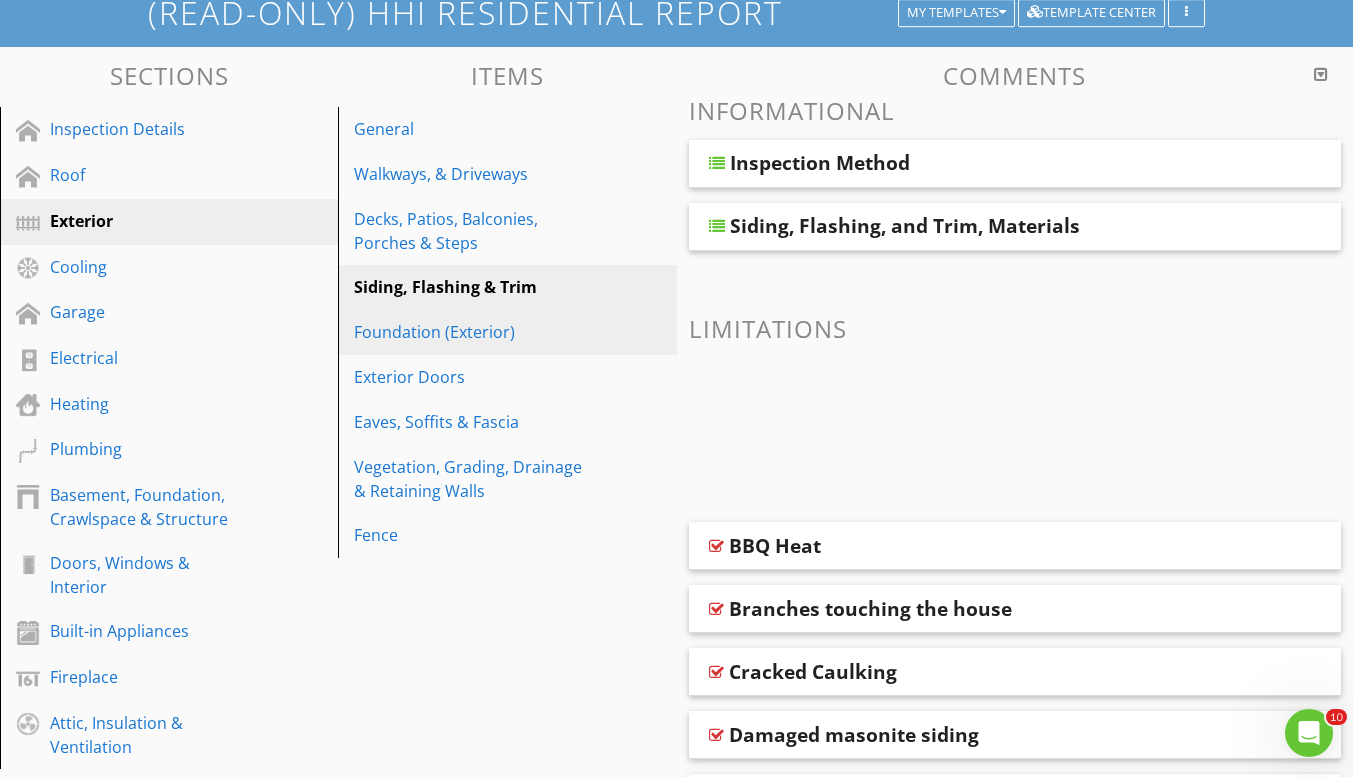 click on "Foundation (Exterior)" at bounding box center [472, 332] 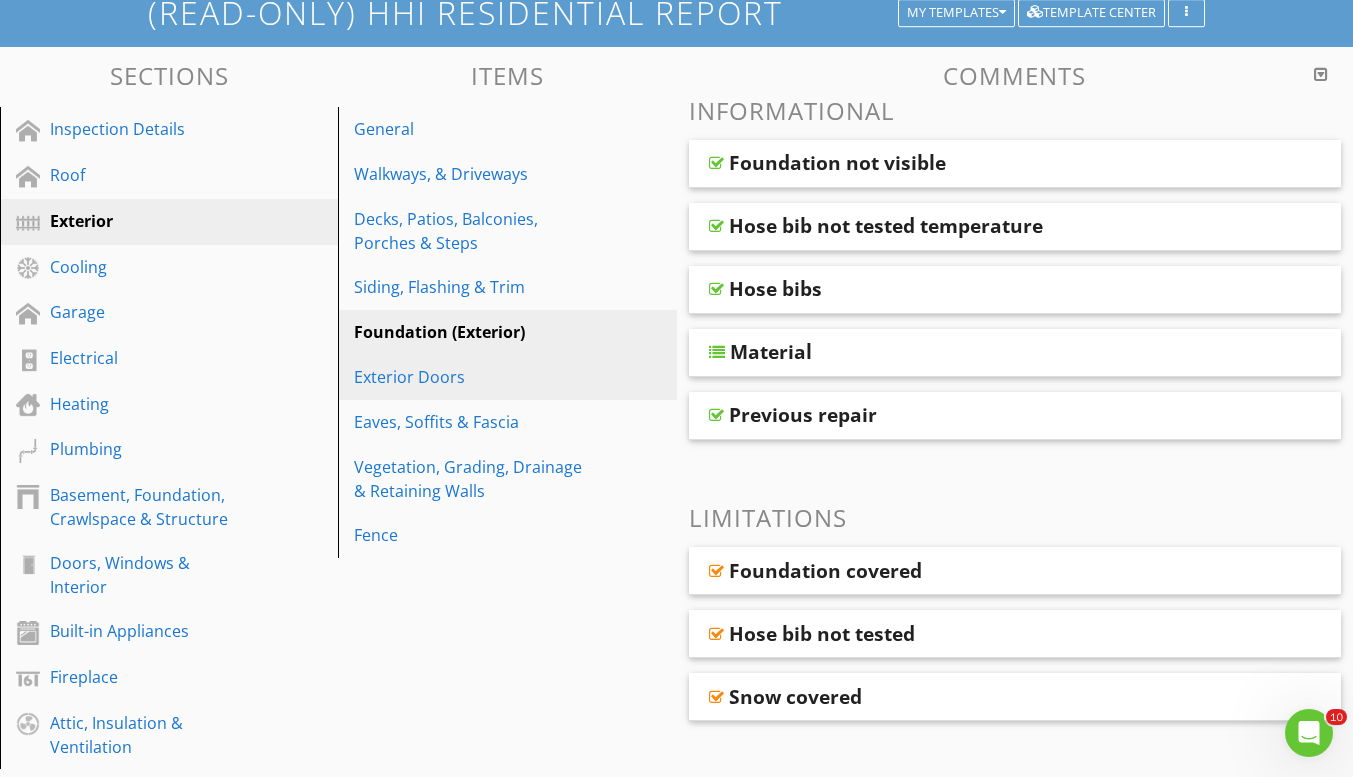 click on "Exterior Doors" at bounding box center (472, 377) 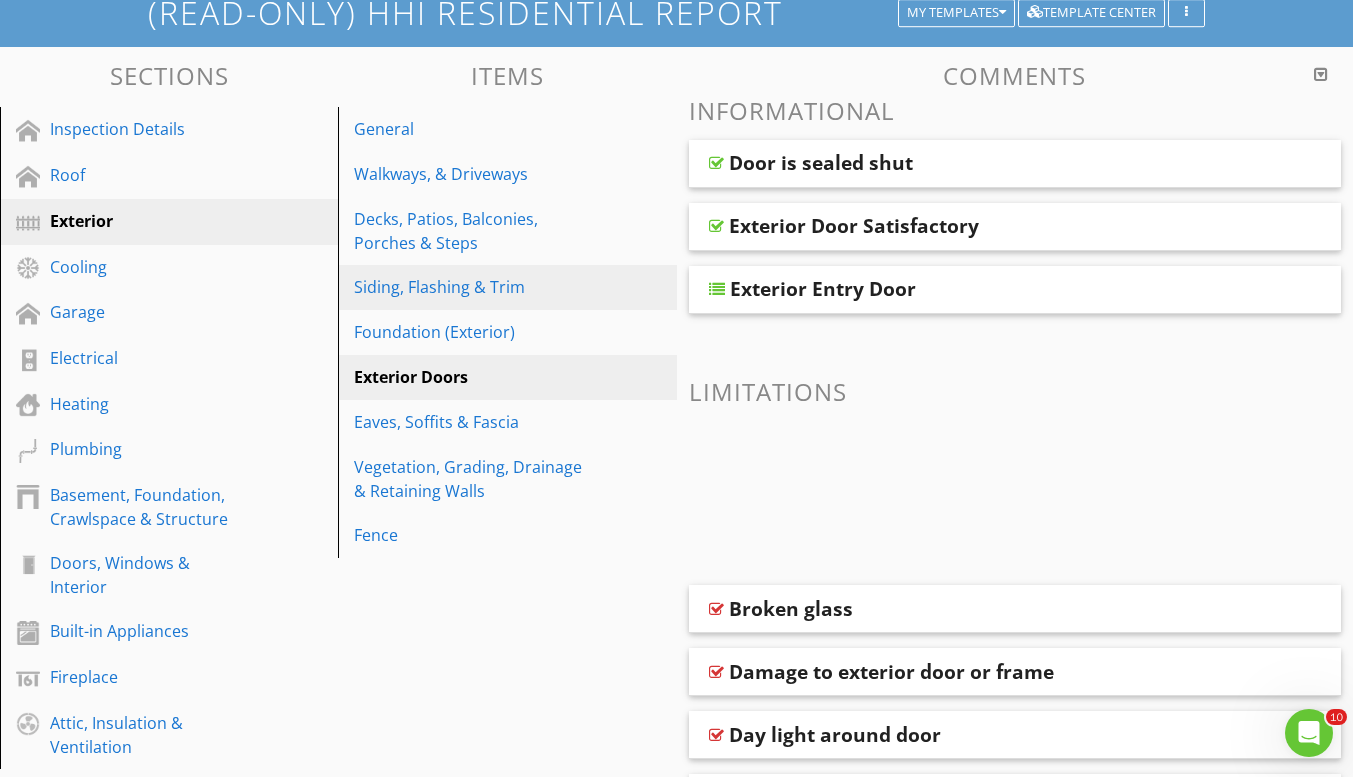 click on "Siding, Flashing & Trim" at bounding box center (472, 287) 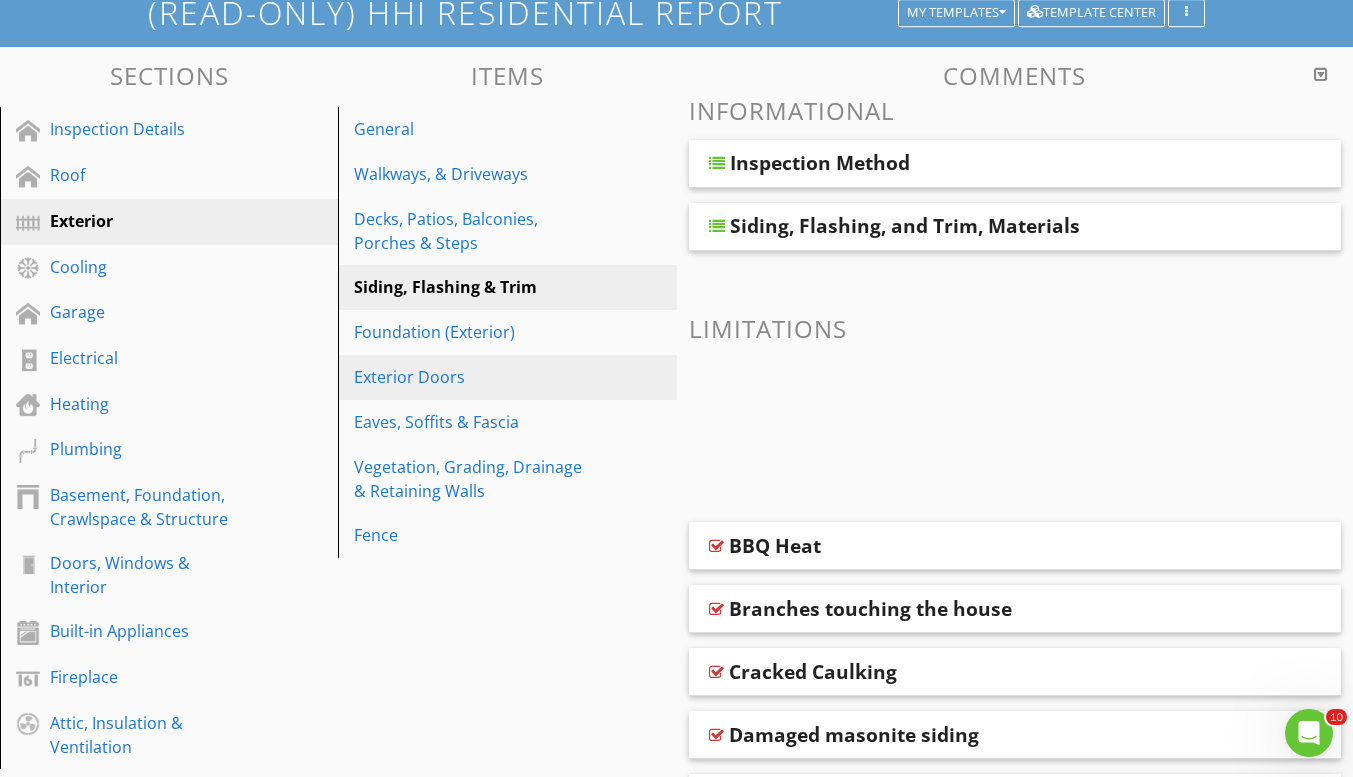 click on "Exterior Doors" at bounding box center [472, 377] 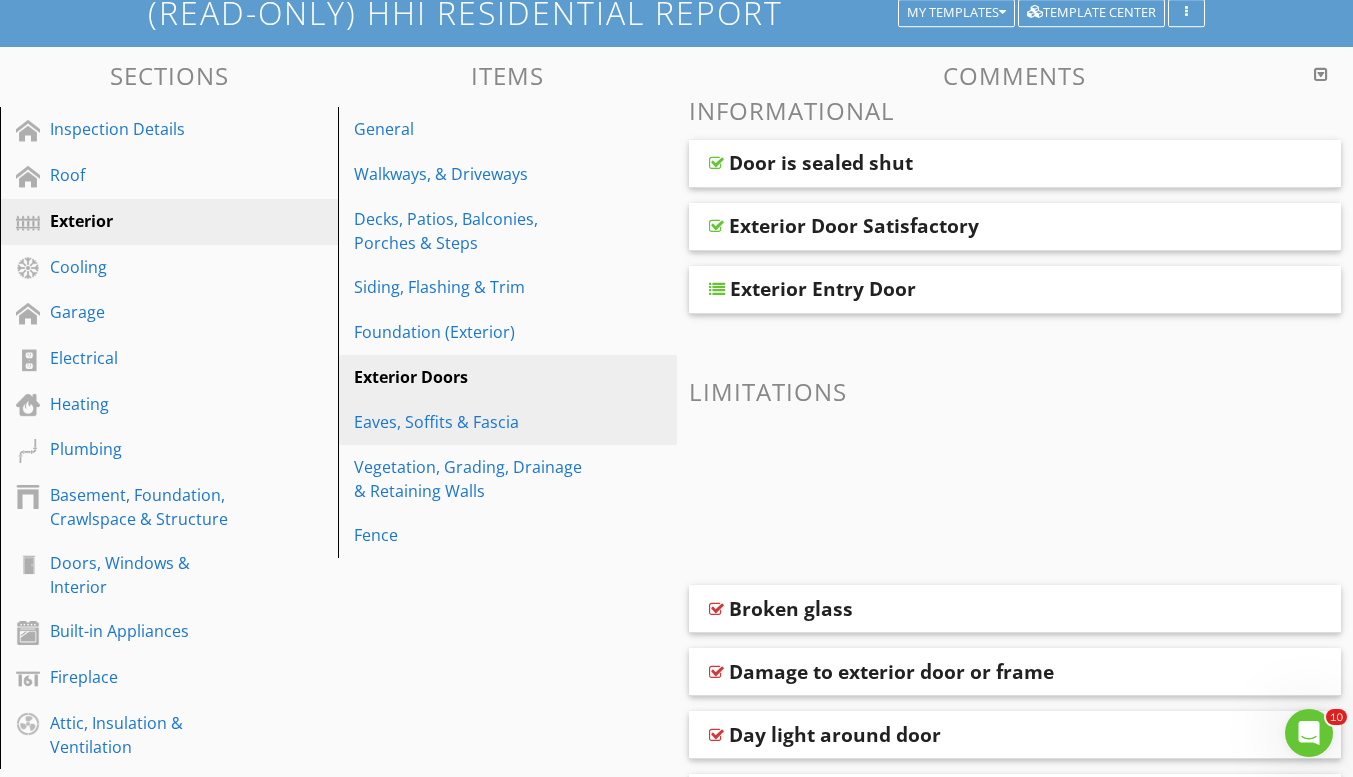 click on "Eaves, Soffits & Fascia" at bounding box center (472, 422) 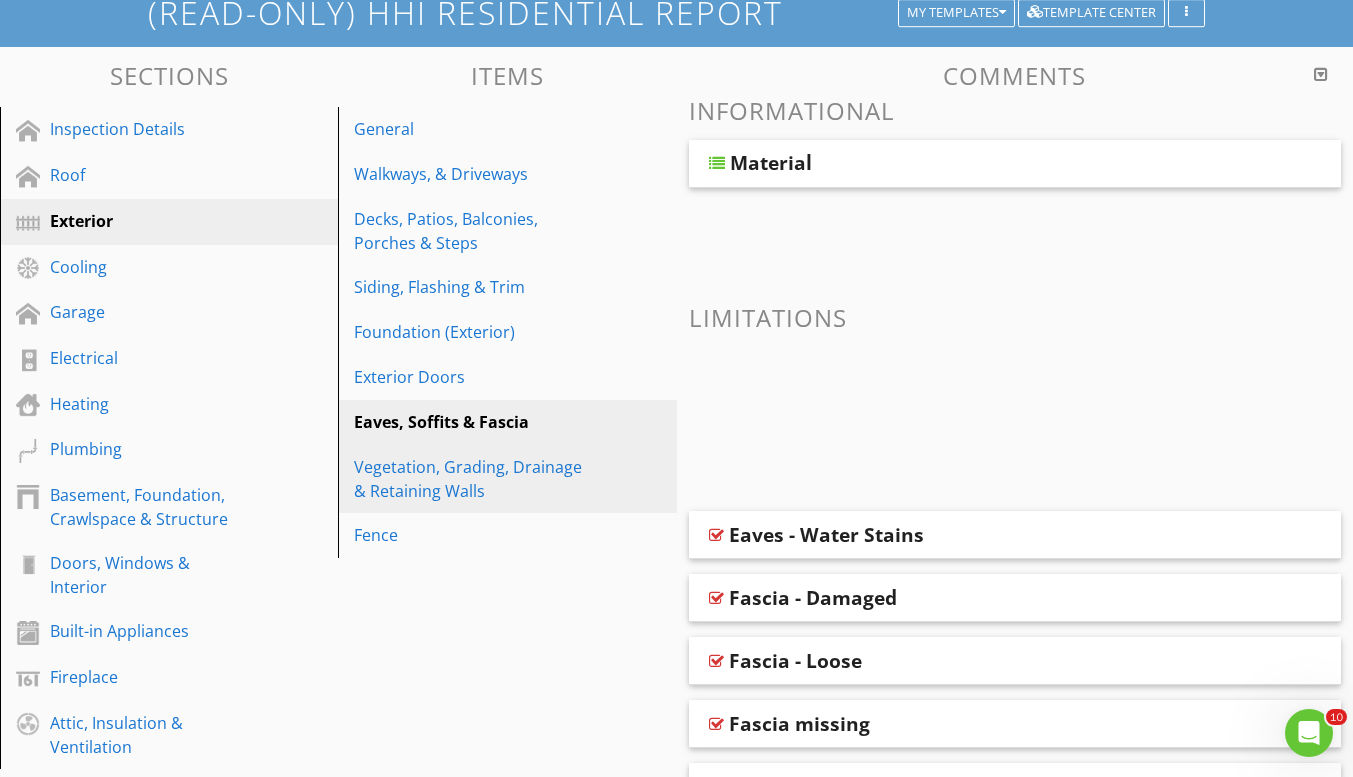 click on "Vegetation, Grading, Drainage & Retaining Walls" at bounding box center [472, 479] 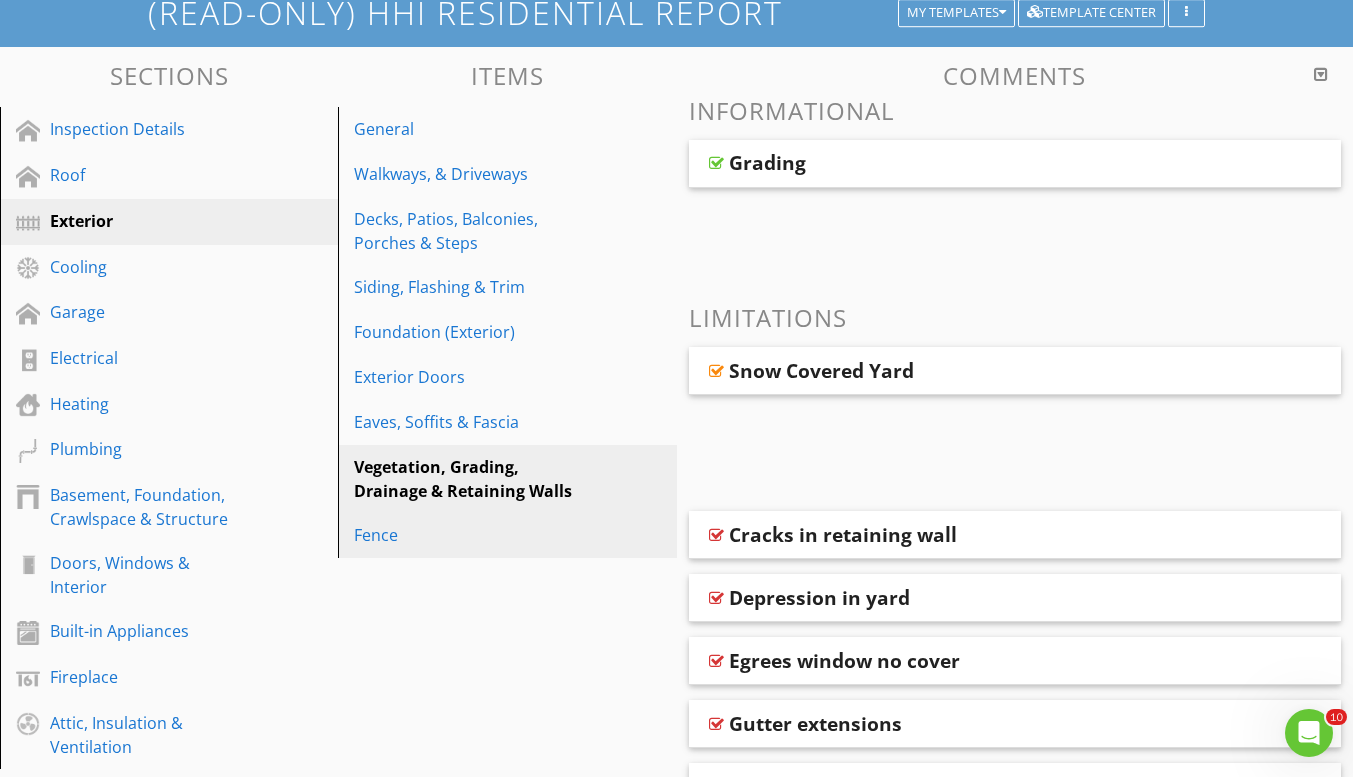 click on "Fence" at bounding box center (472, 535) 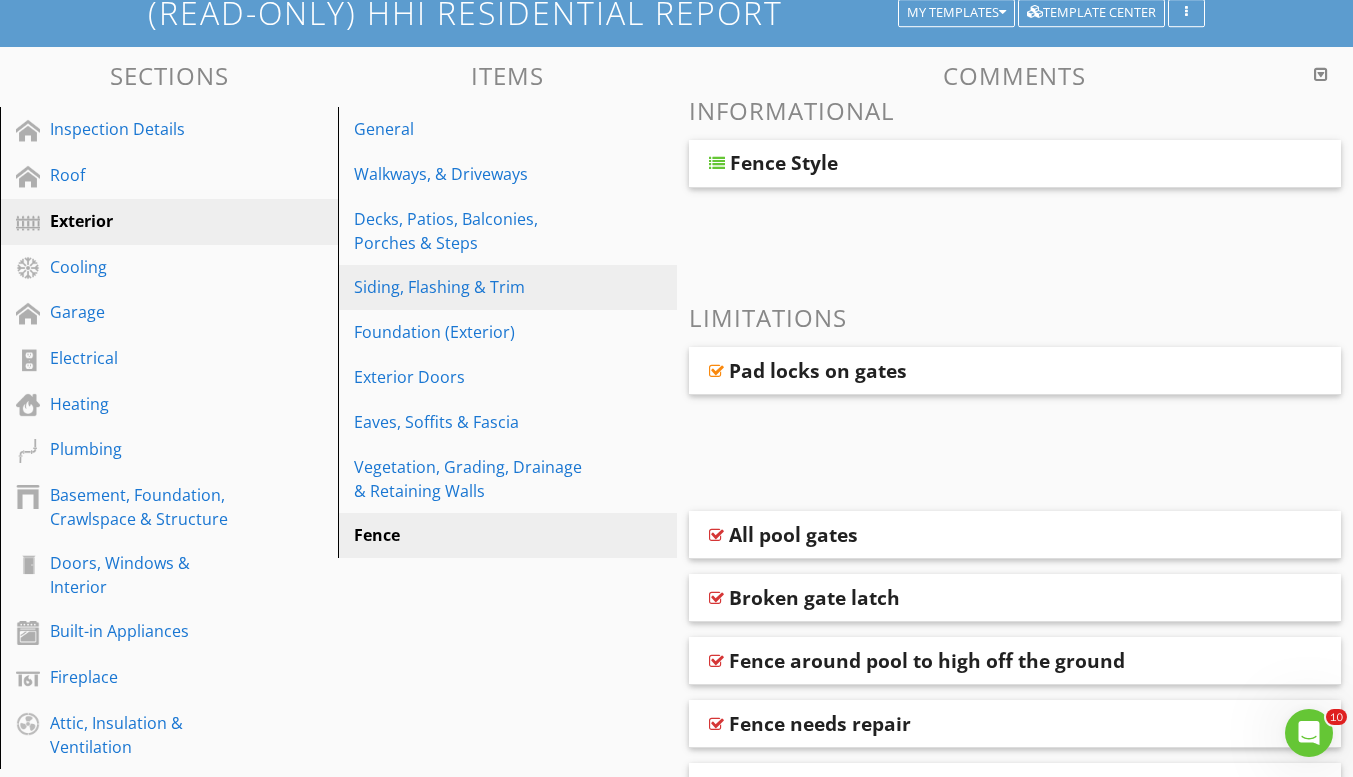click on "Siding, Flashing & Trim" at bounding box center [472, 287] 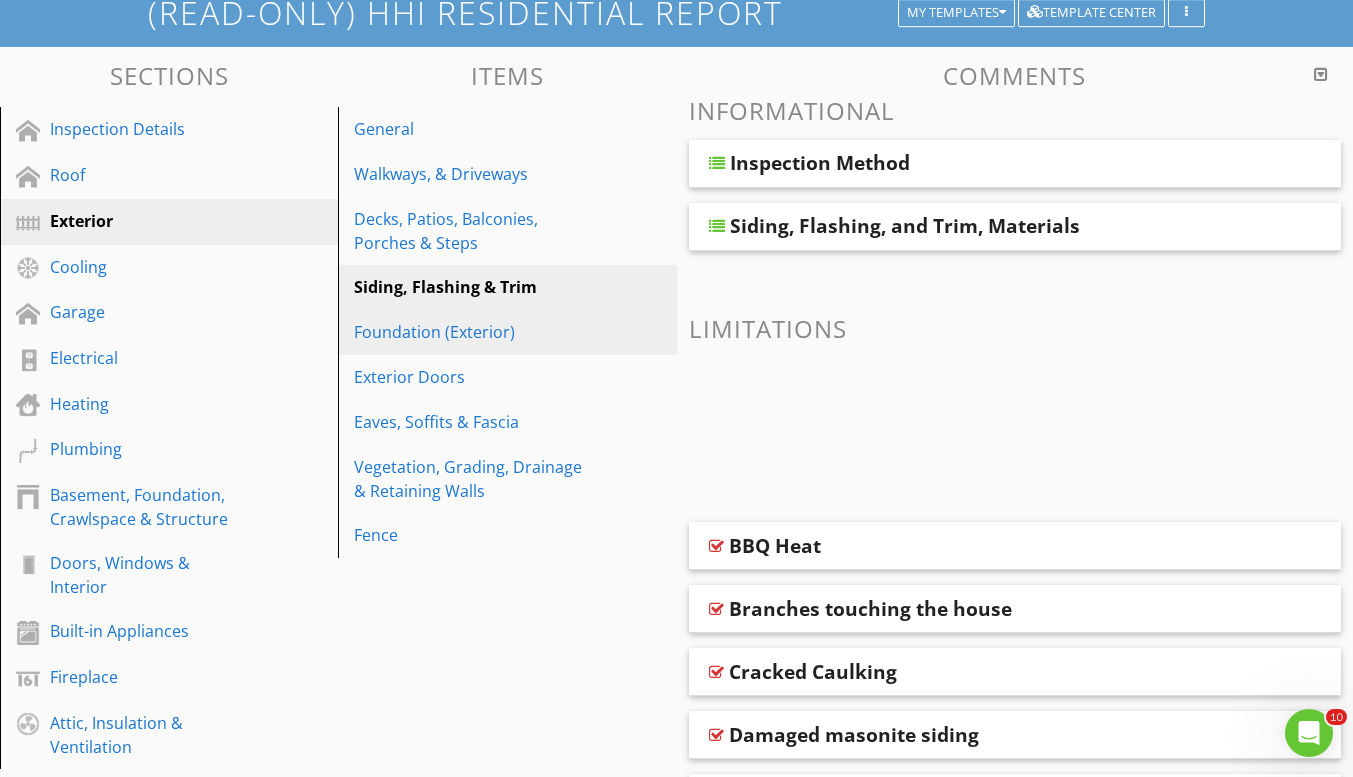 click on "Foundation (Exterior)" at bounding box center [472, 332] 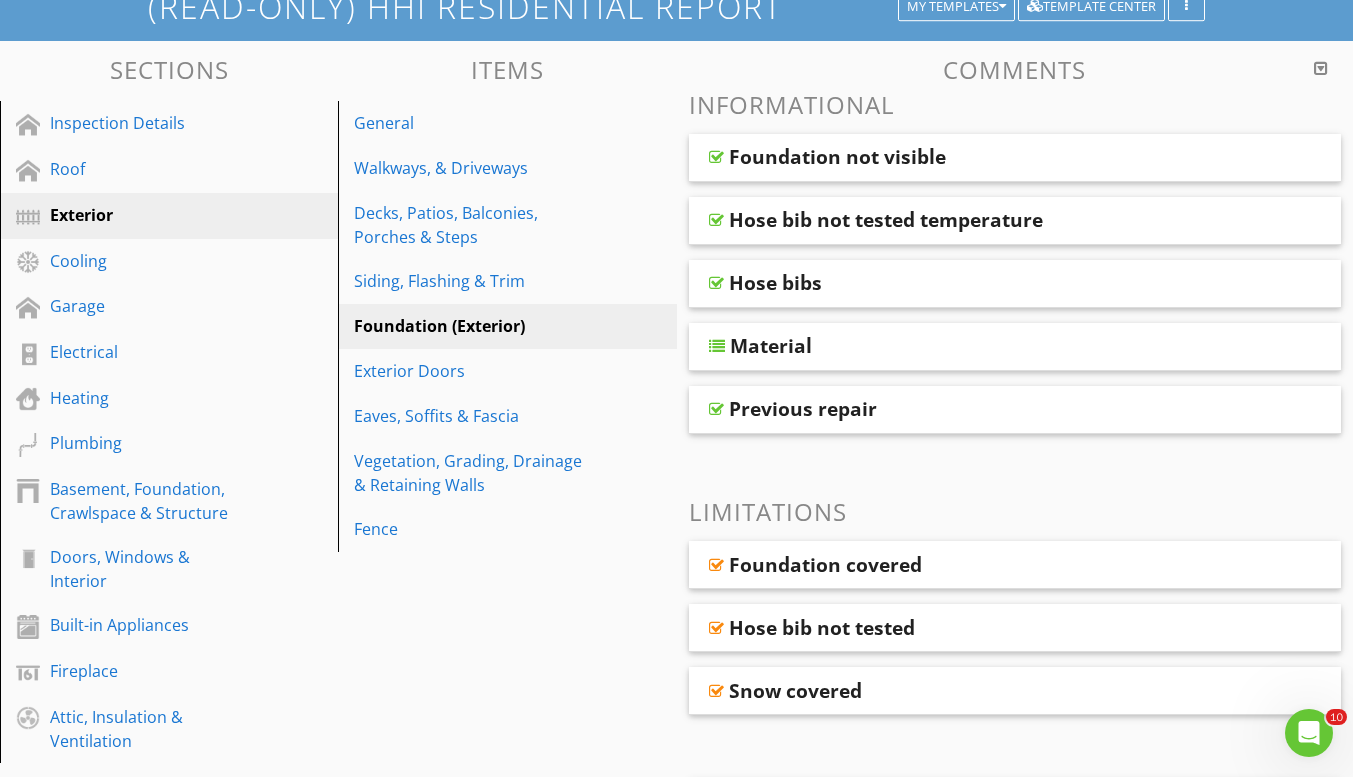 scroll, scrollTop: 165, scrollLeft: 0, axis: vertical 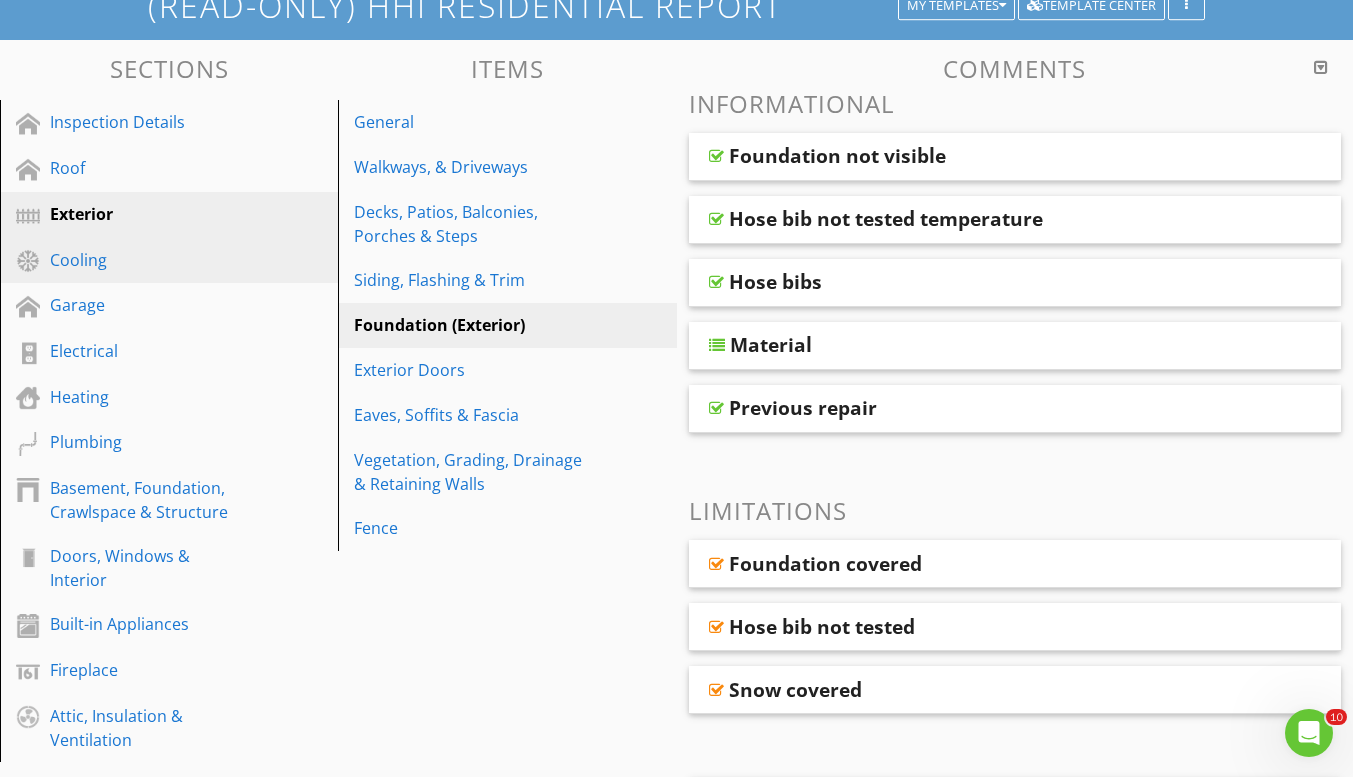 click on "Cooling" at bounding box center (172, 261) 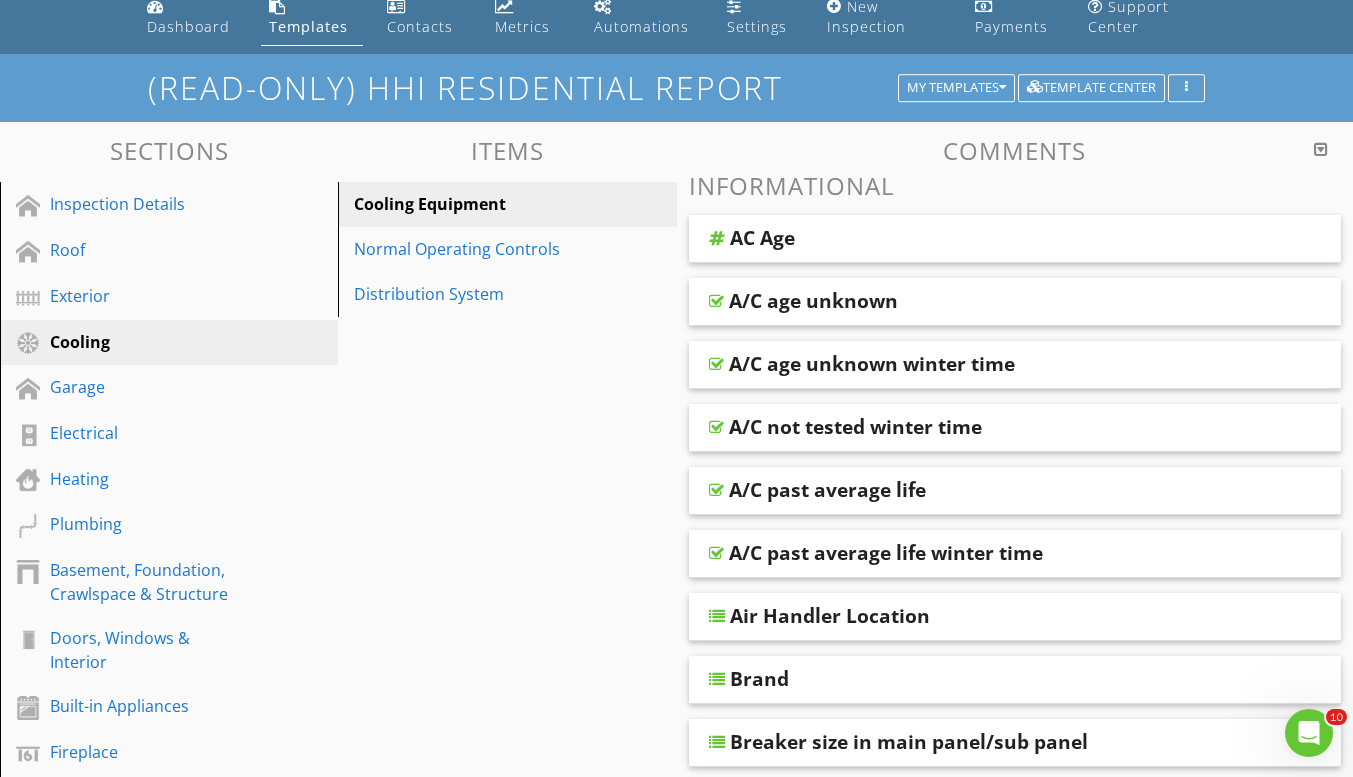 scroll, scrollTop: 79, scrollLeft: 0, axis: vertical 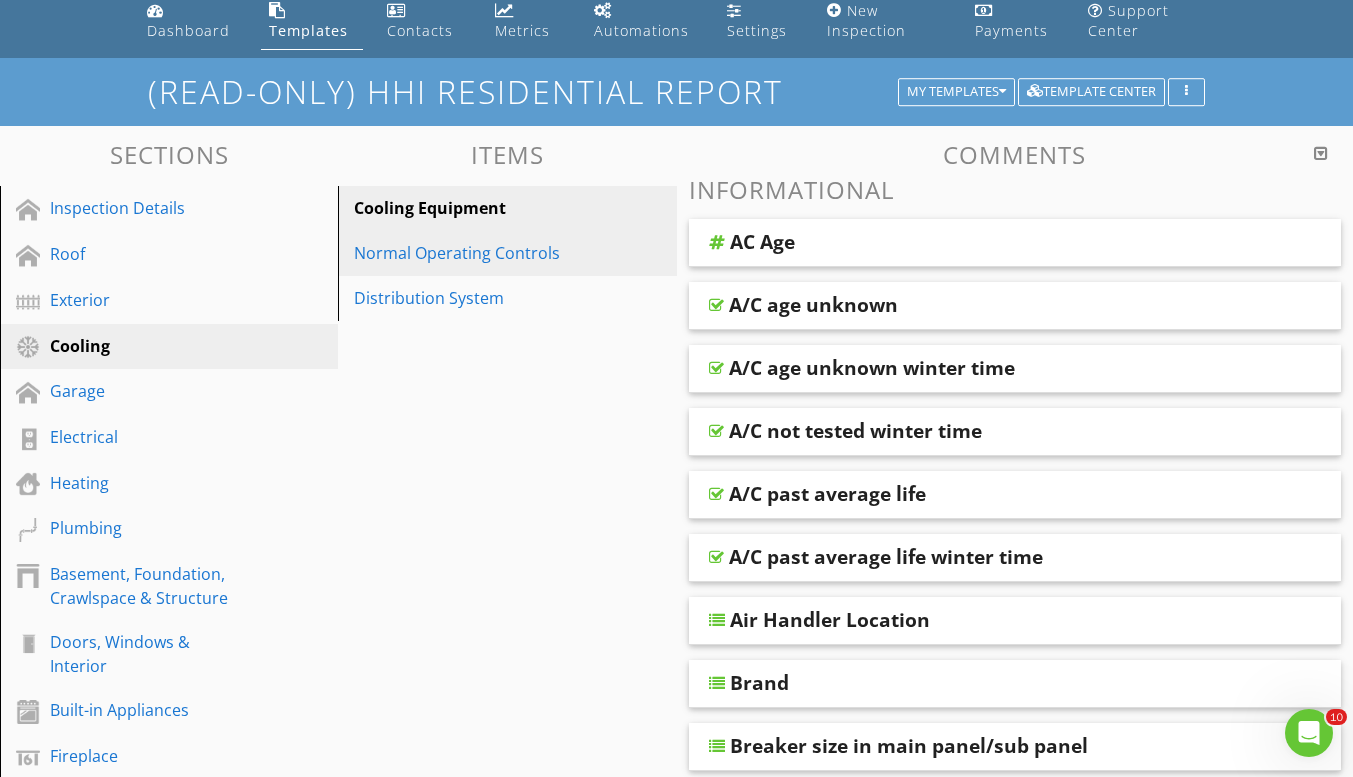 click on "Normal Operating Controls" at bounding box center (472, 253) 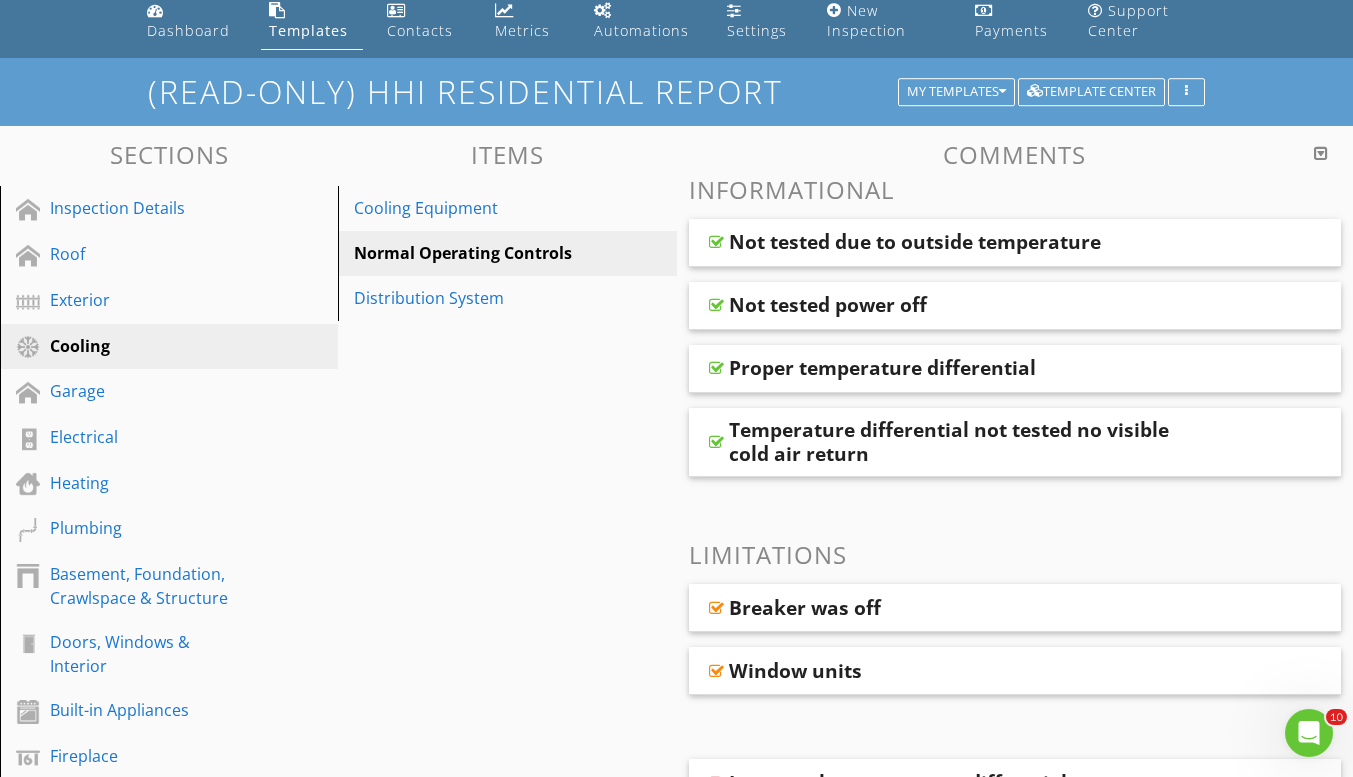 click on "Proper temperature differential" at bounding box center (882, 368) 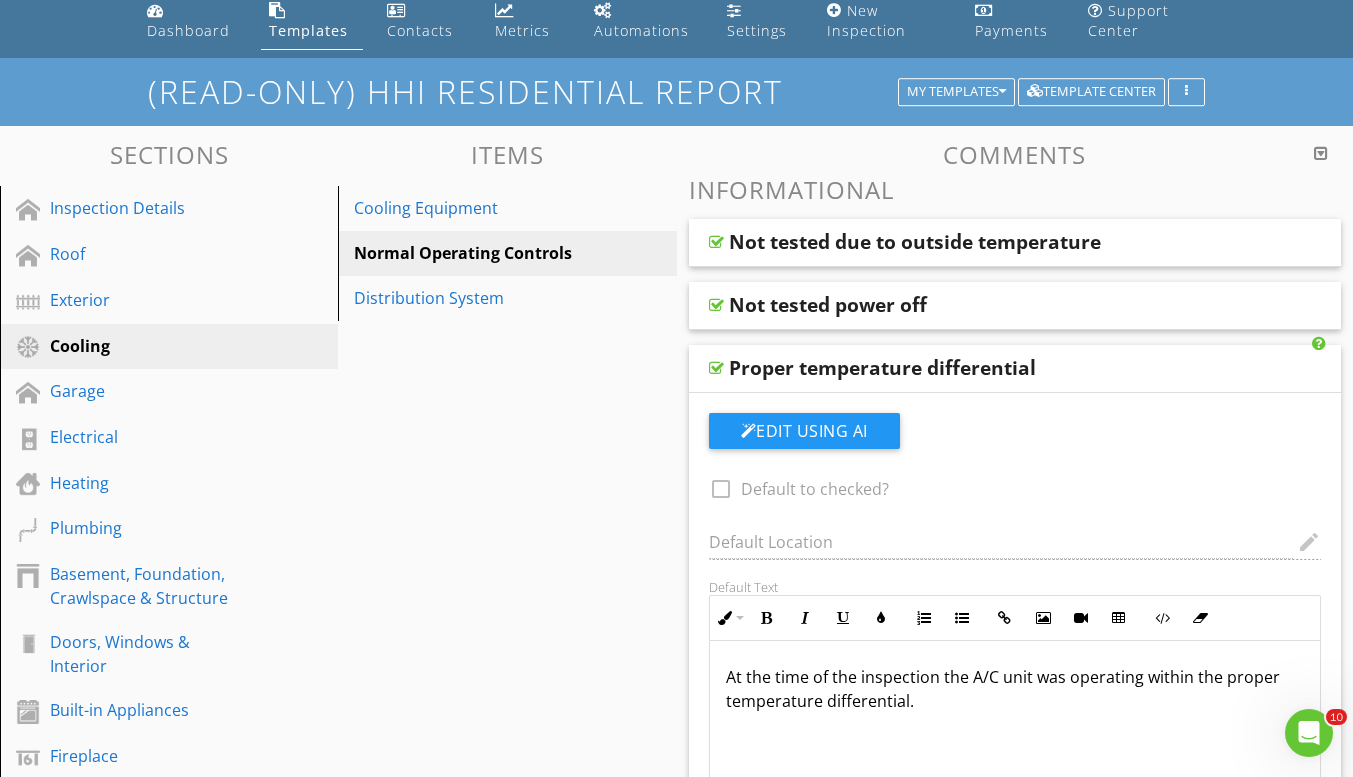 click on "Proper temperature differential" at bounding box center [882, 368] 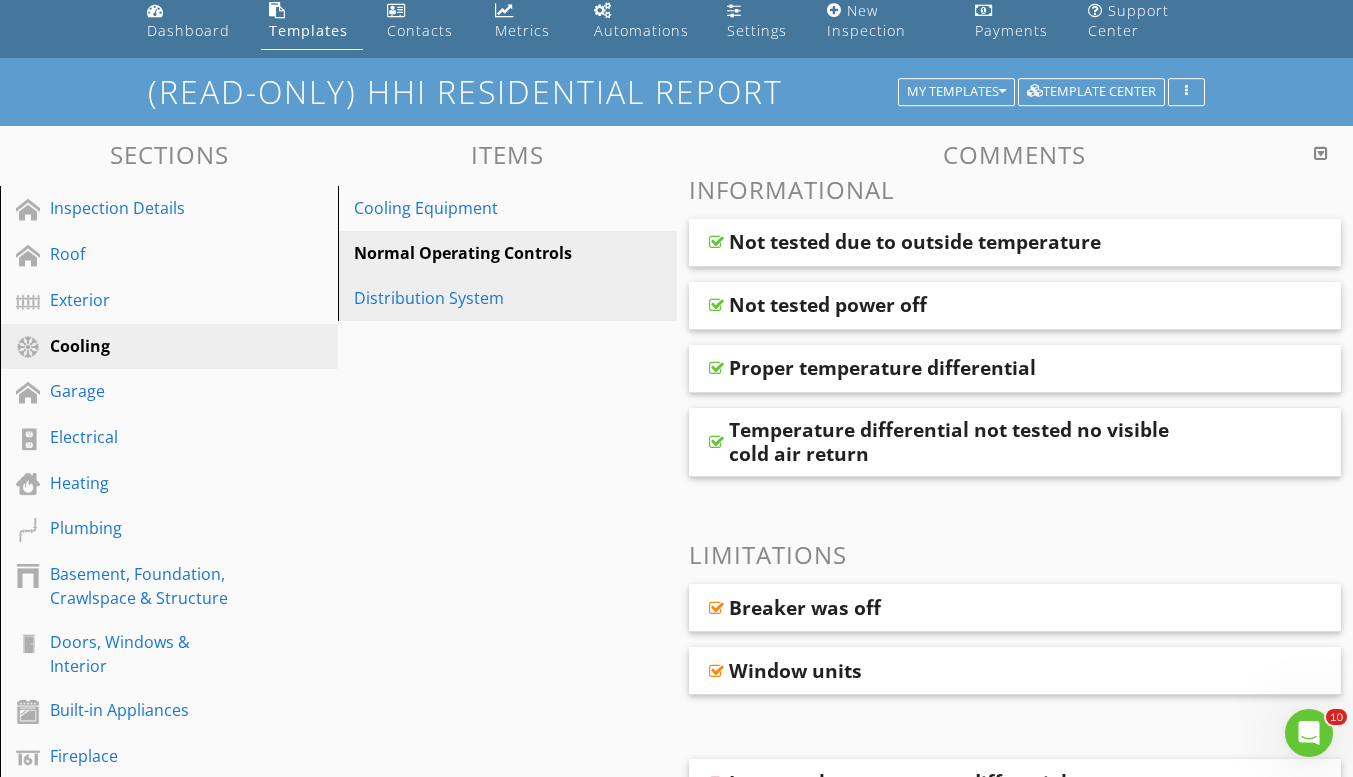 click on "Distribution System" at bounding box center (472, 298) 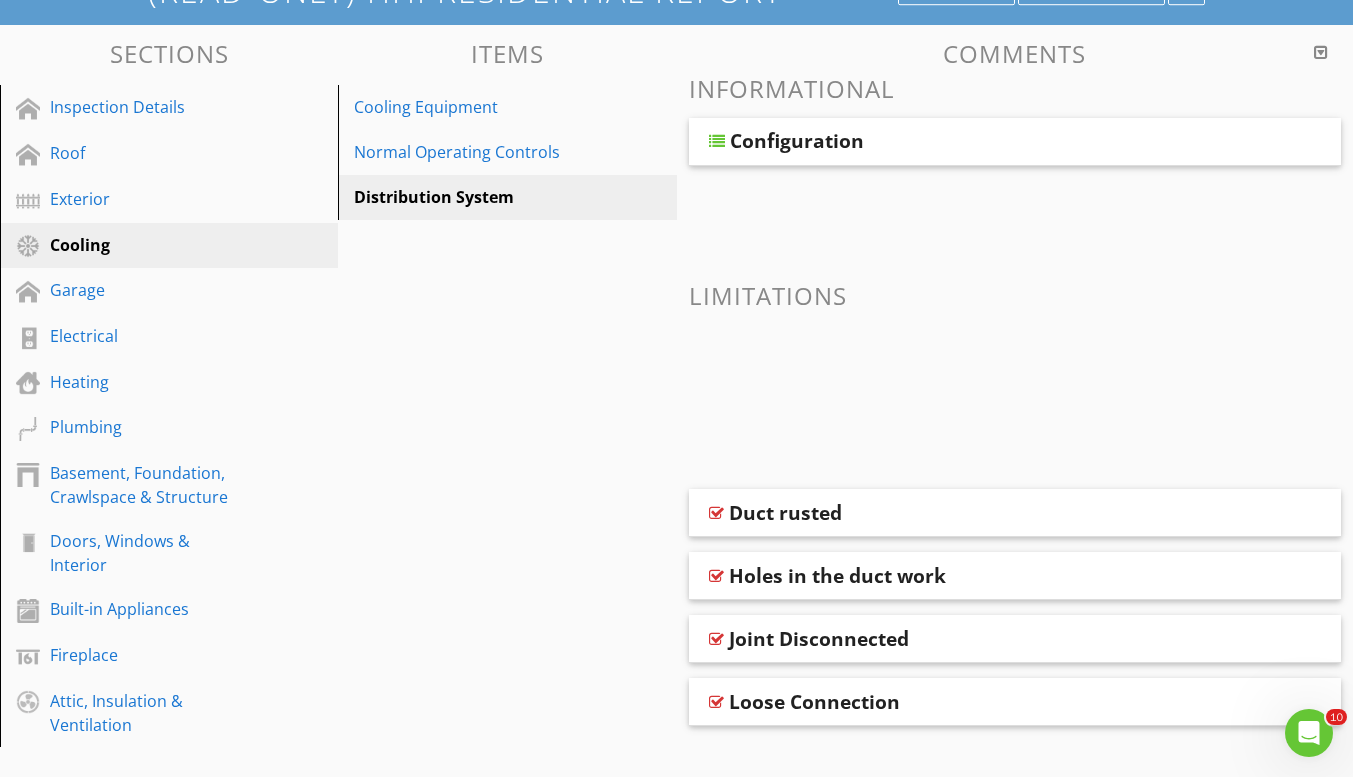 scroll, scrollTop: 159, scrollLeft: 0, axis: vertical 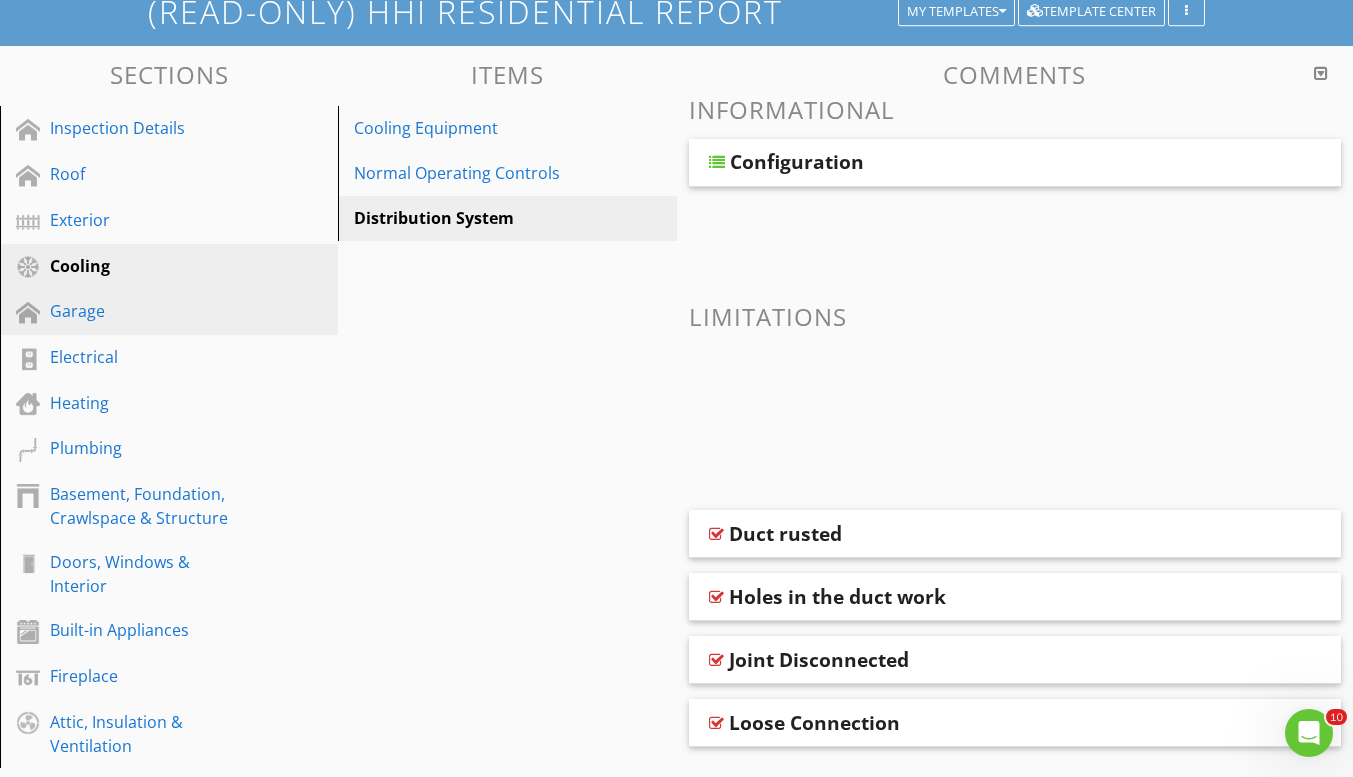 click on "Garage" at bounding box center [146, 311] 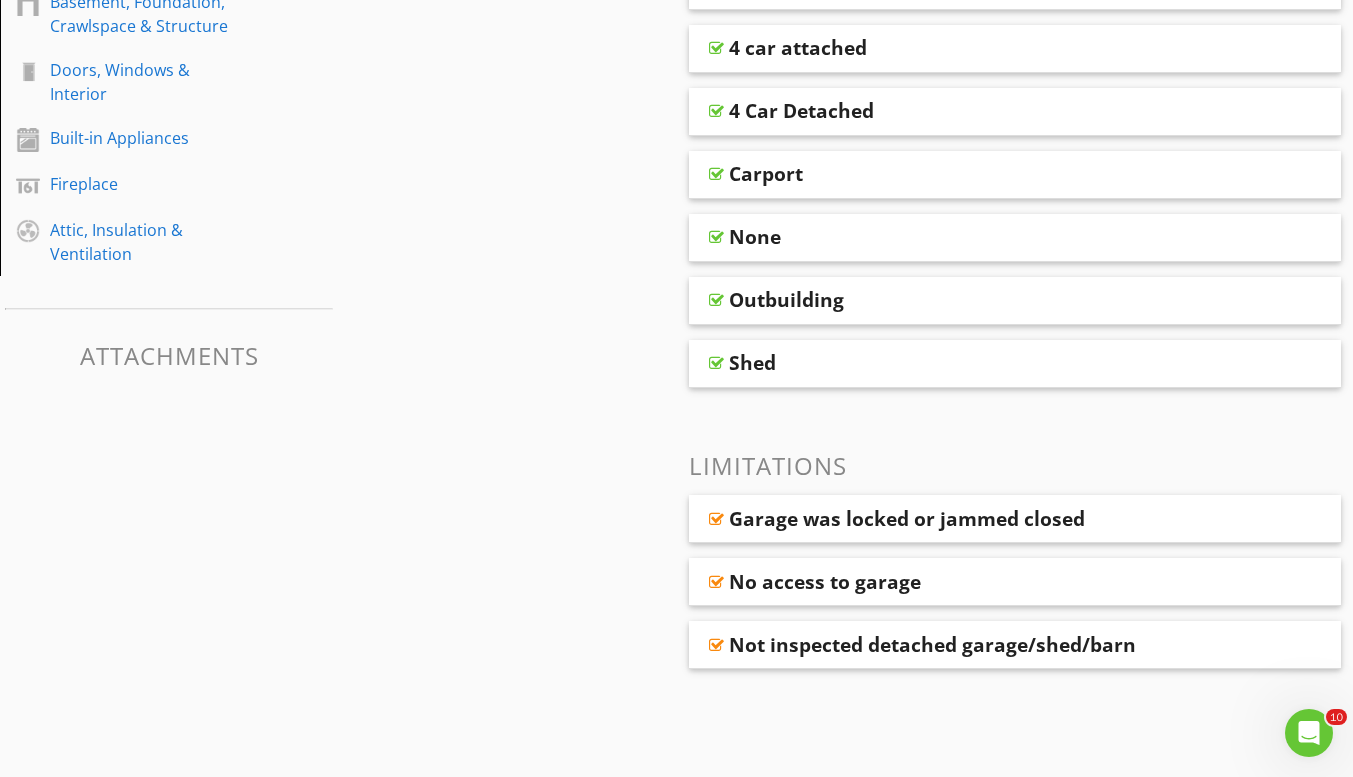 scroll, scrollTop: 559, scrollLeft: 0, axis: vertical 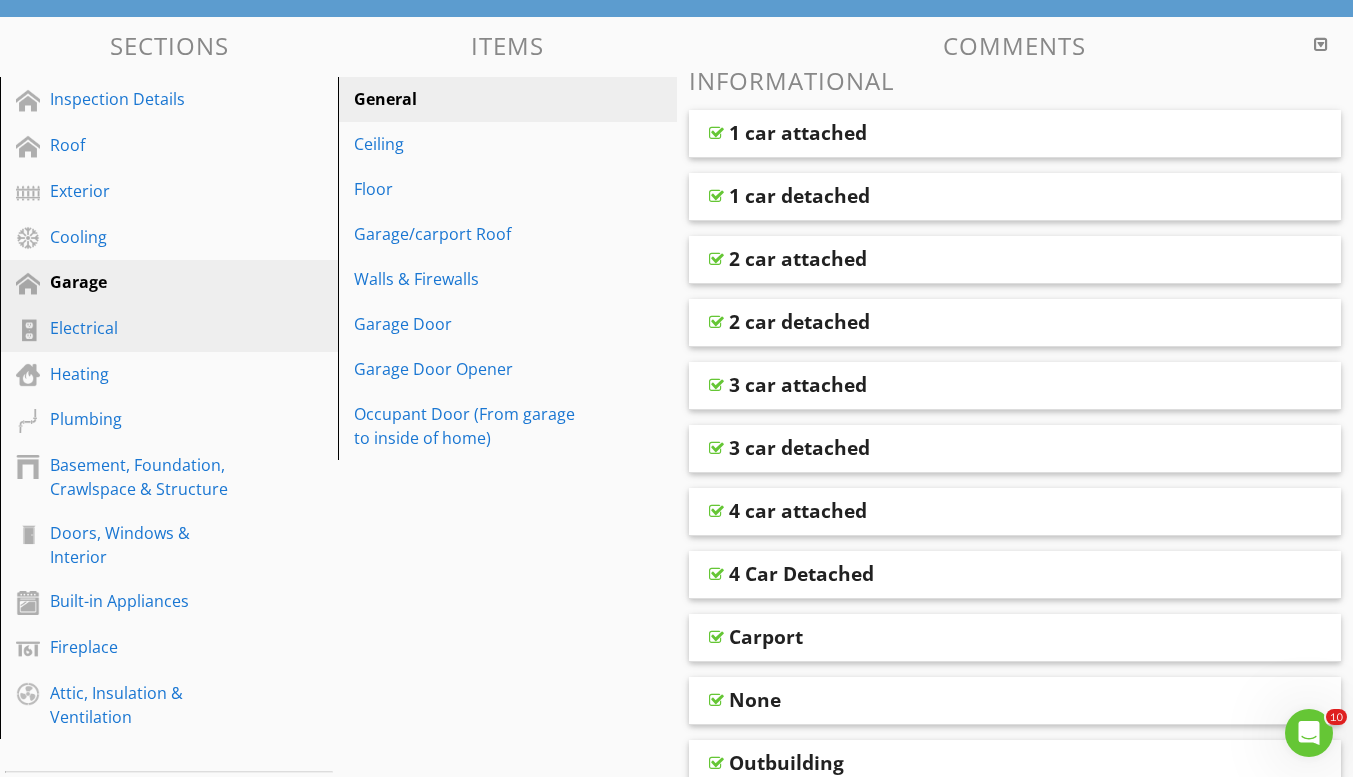 click on "Electrical" at bounding box center [146, 328] 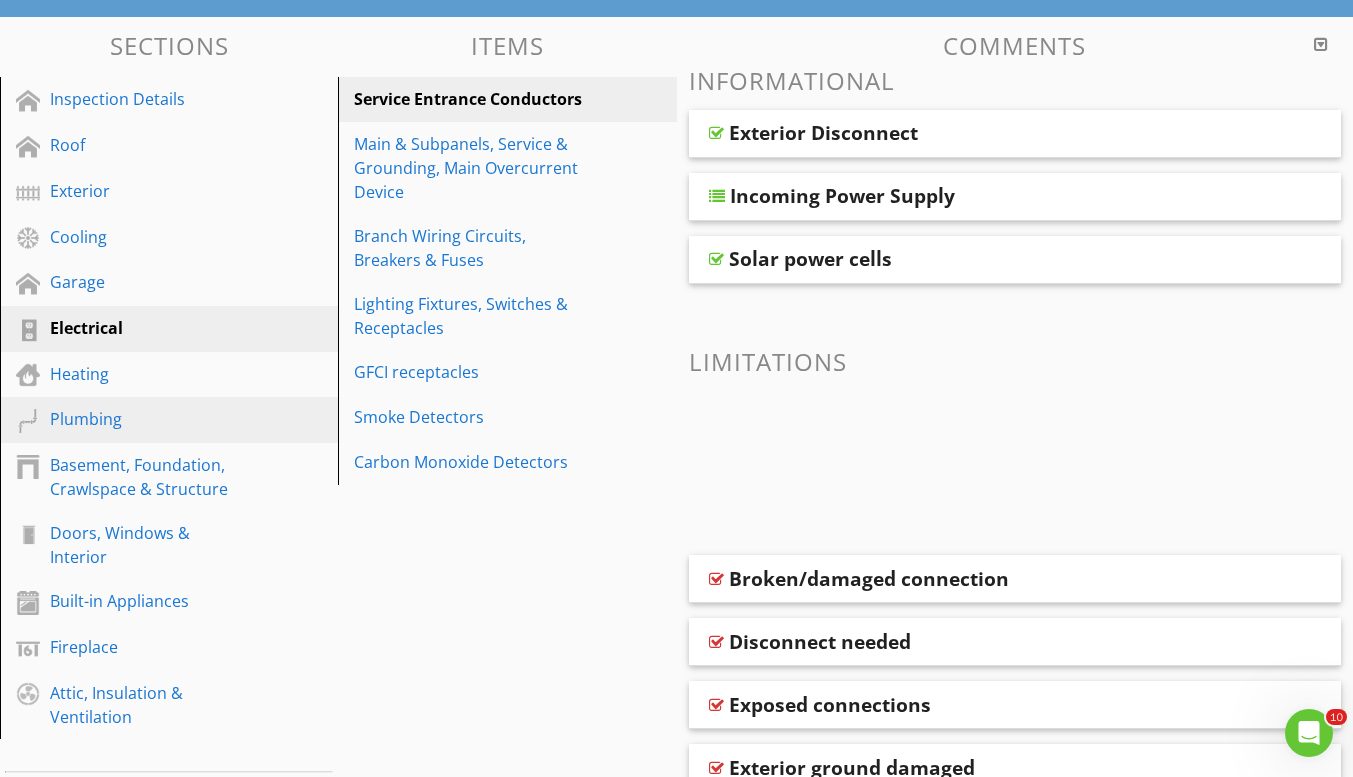 click on "Plumbing" at bounding box center (146, 419) 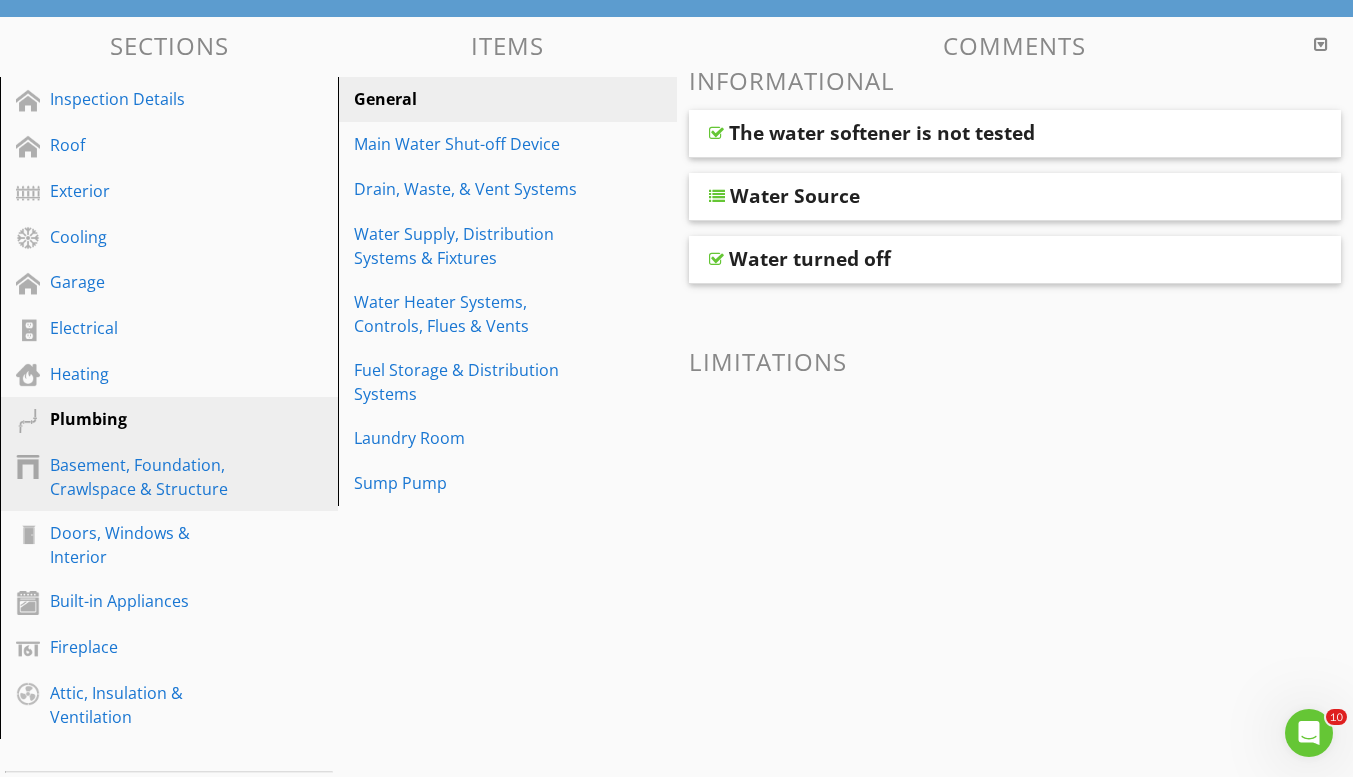click on "Basement, Foundation, Crawlspace & Structure" at bounding box center (146, 477) 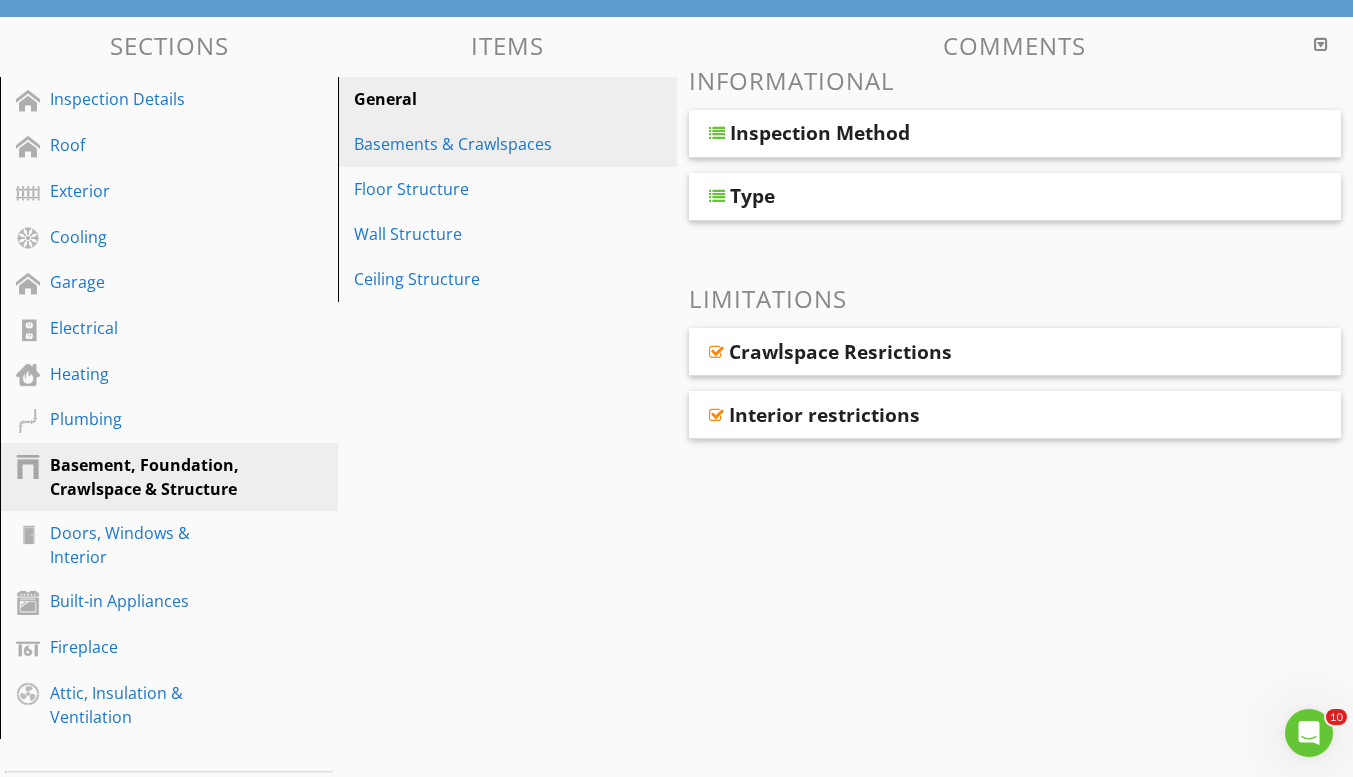 click on "Basements & Crawlspaces" at bounding box center [510, 144] 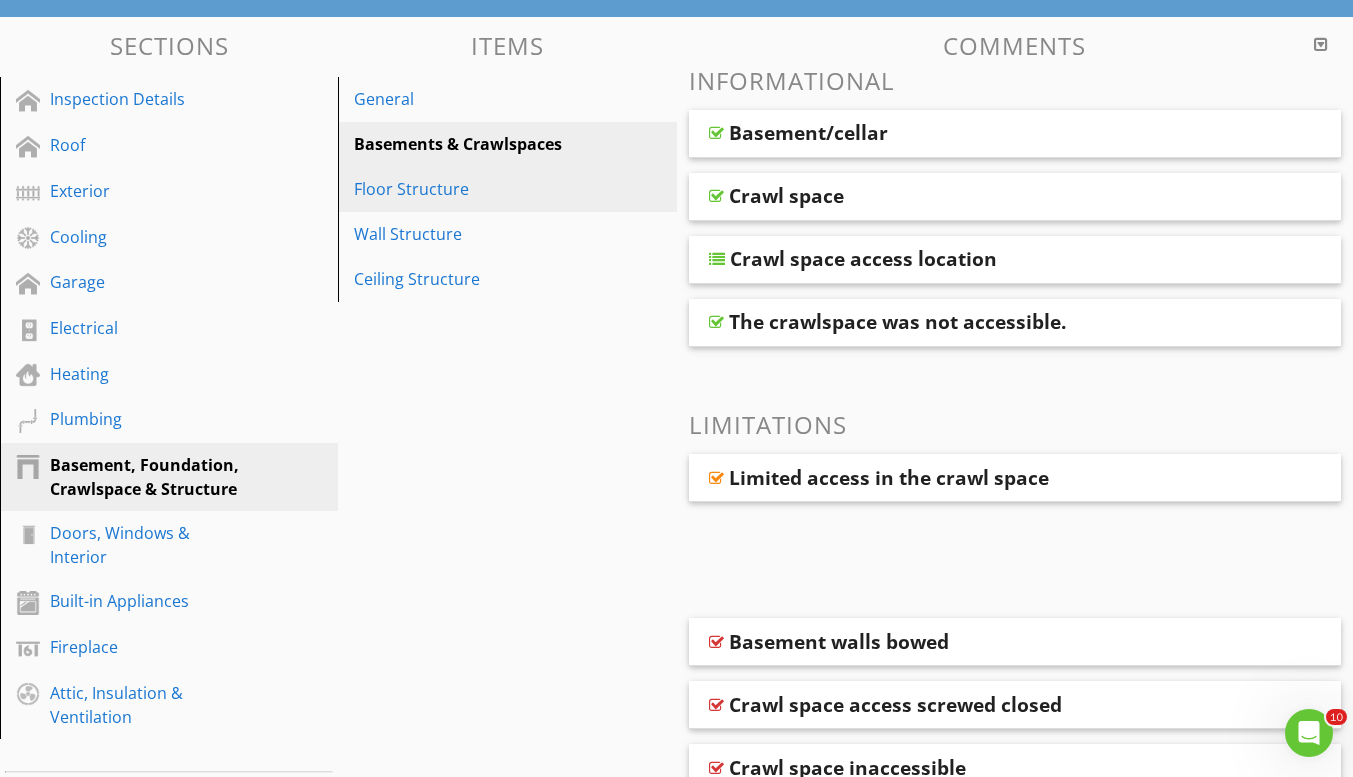 click on "Floor Structure" at bounding box center (472, 189) 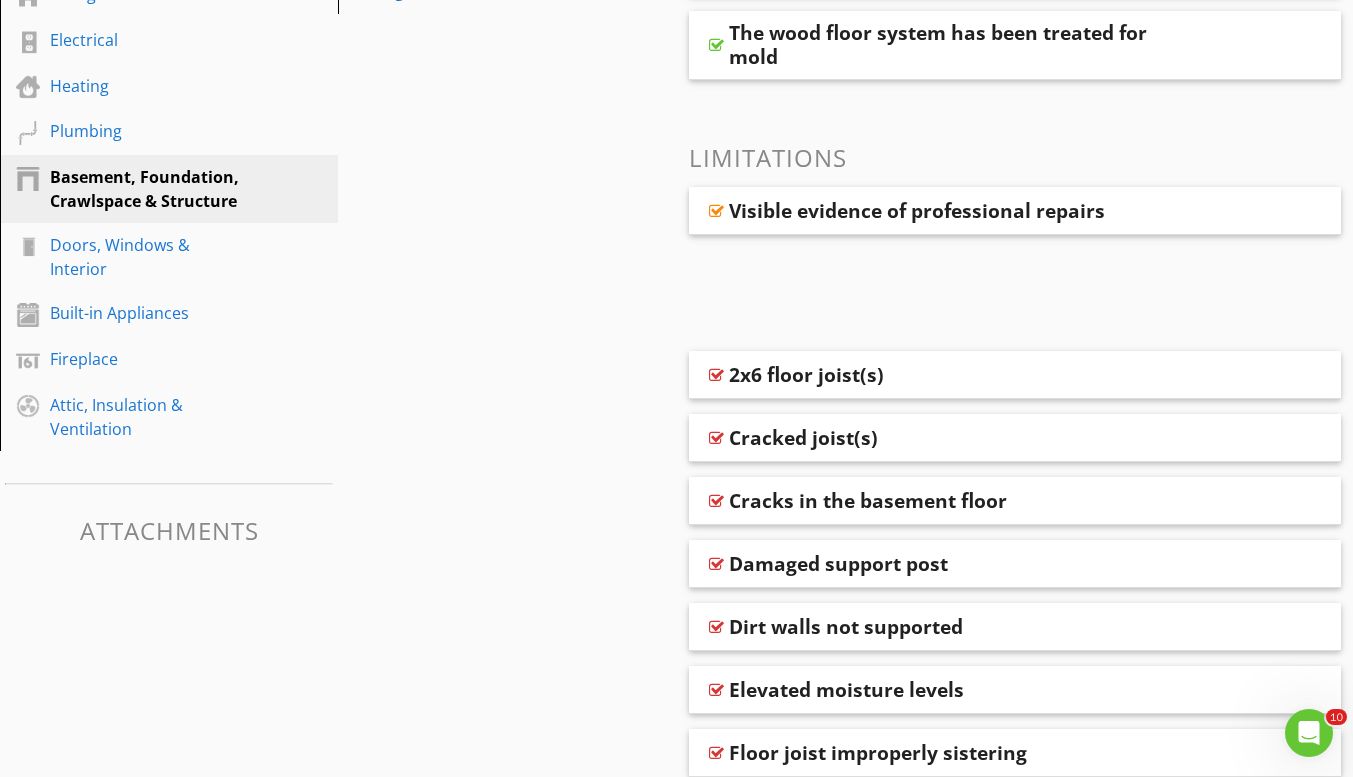 scroll, scrollTop: 466, scrollLeft: 0, axis: vertical 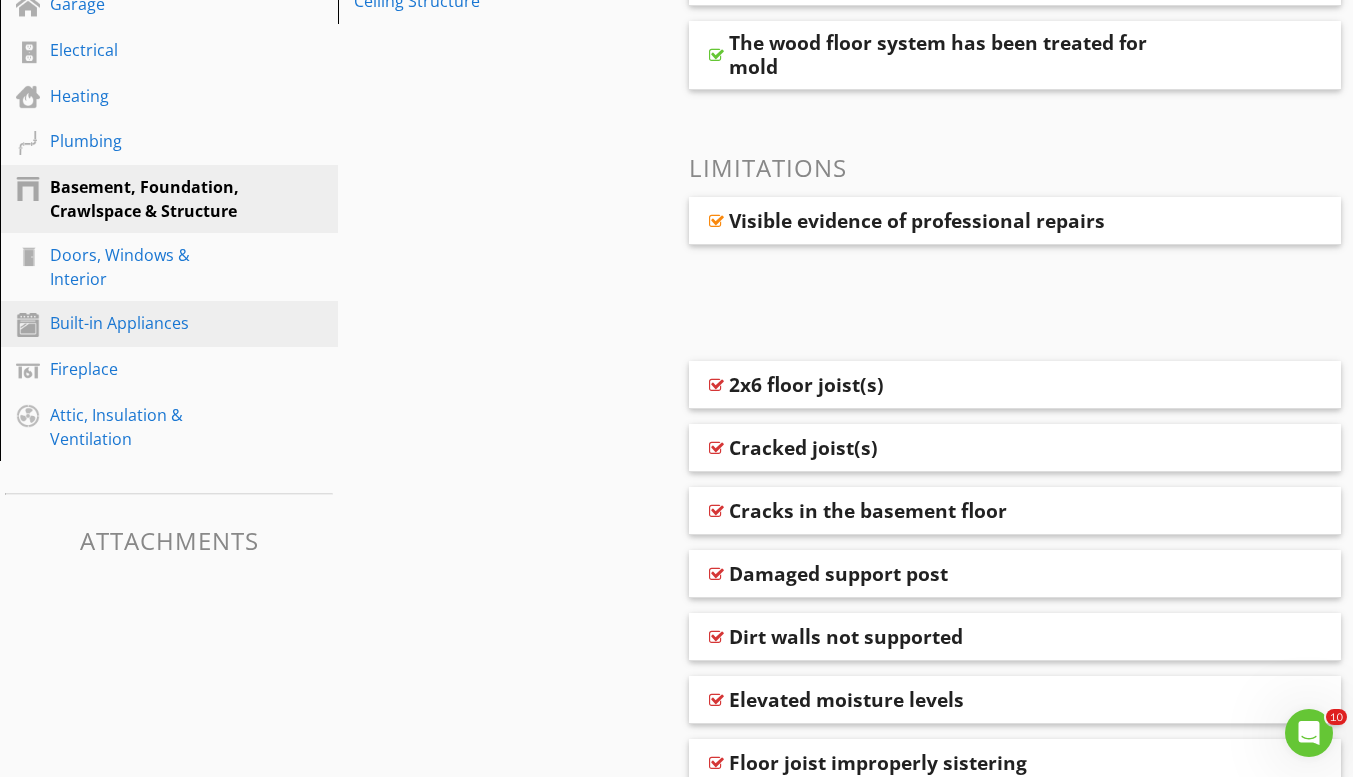 click on "Built-in Appliances" at bounding box center [146, 323] 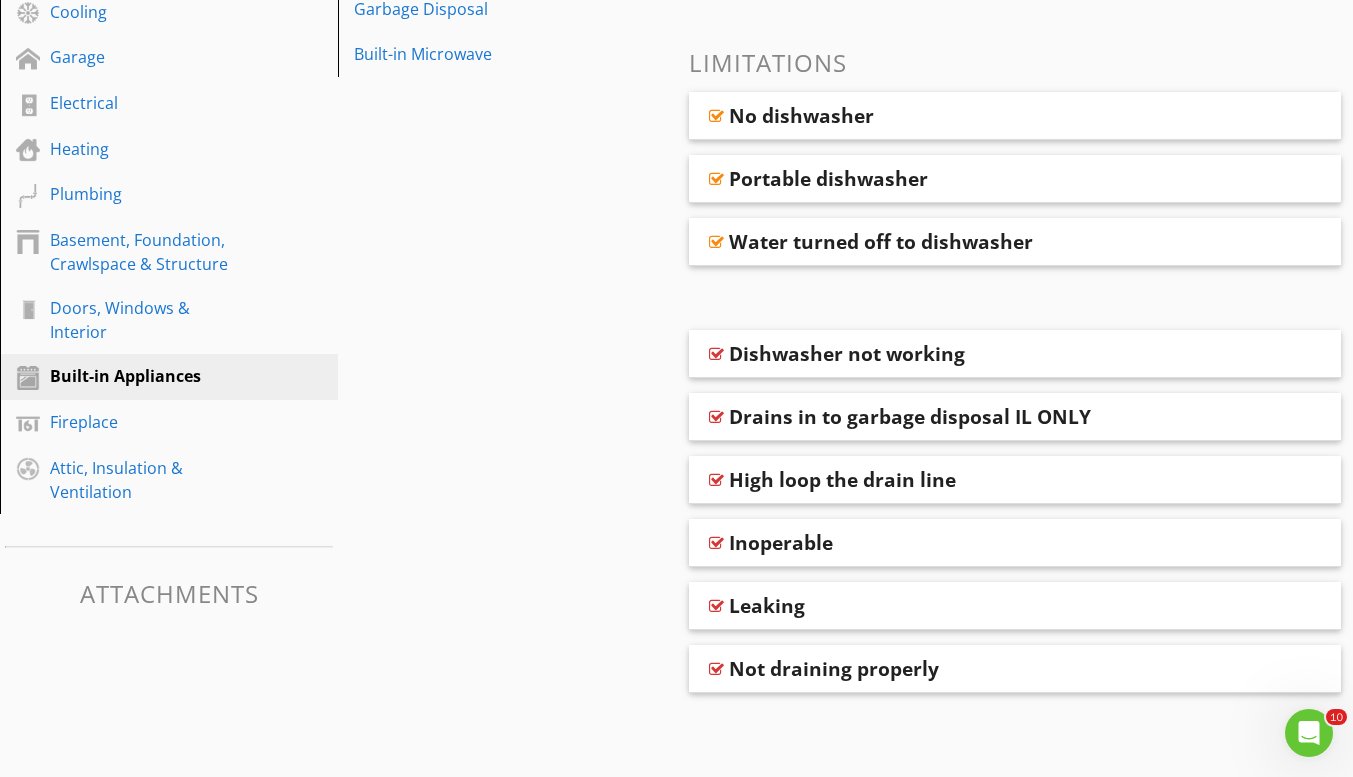 scroll, scrollTop: 413, scrollLeft: 0, axis: vertical 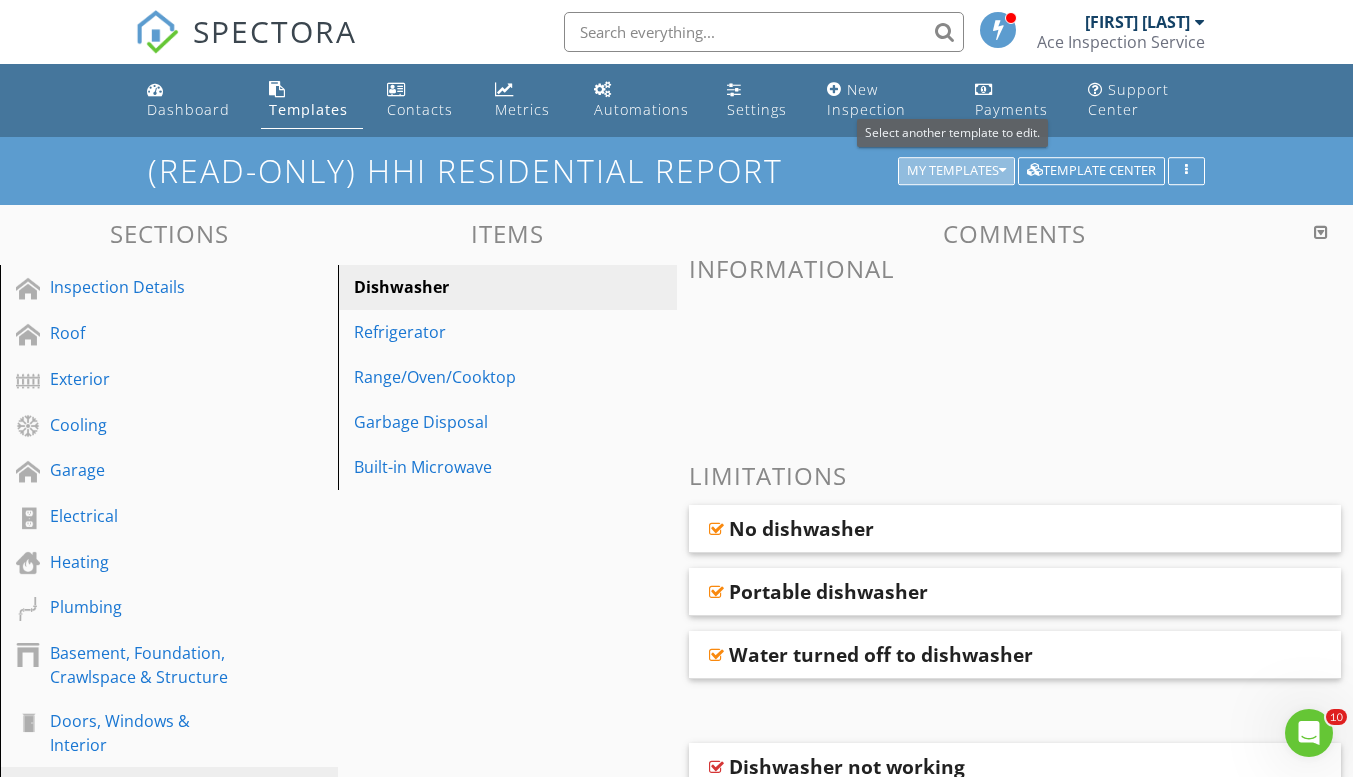 click at bounding box center [1002, 171] 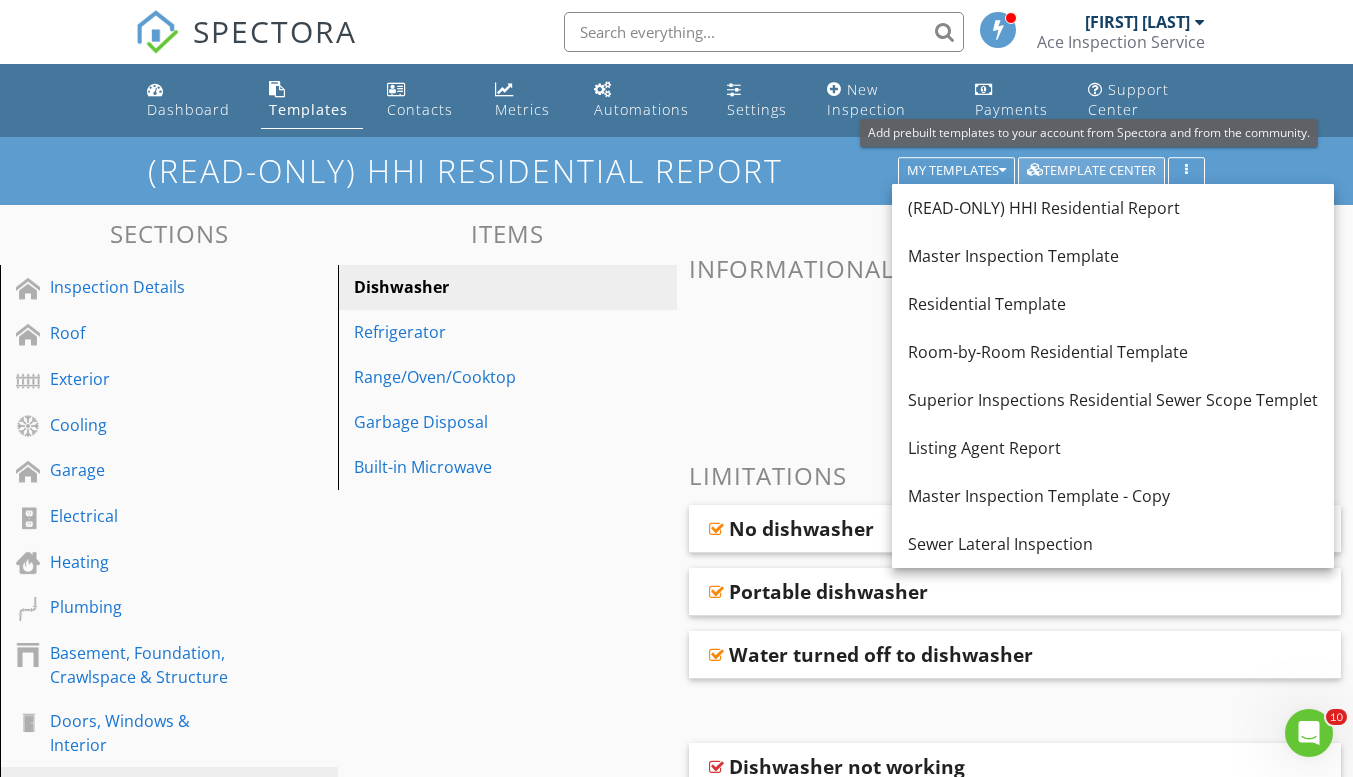 click on "Template Center" at bounding box center [1091, 171] 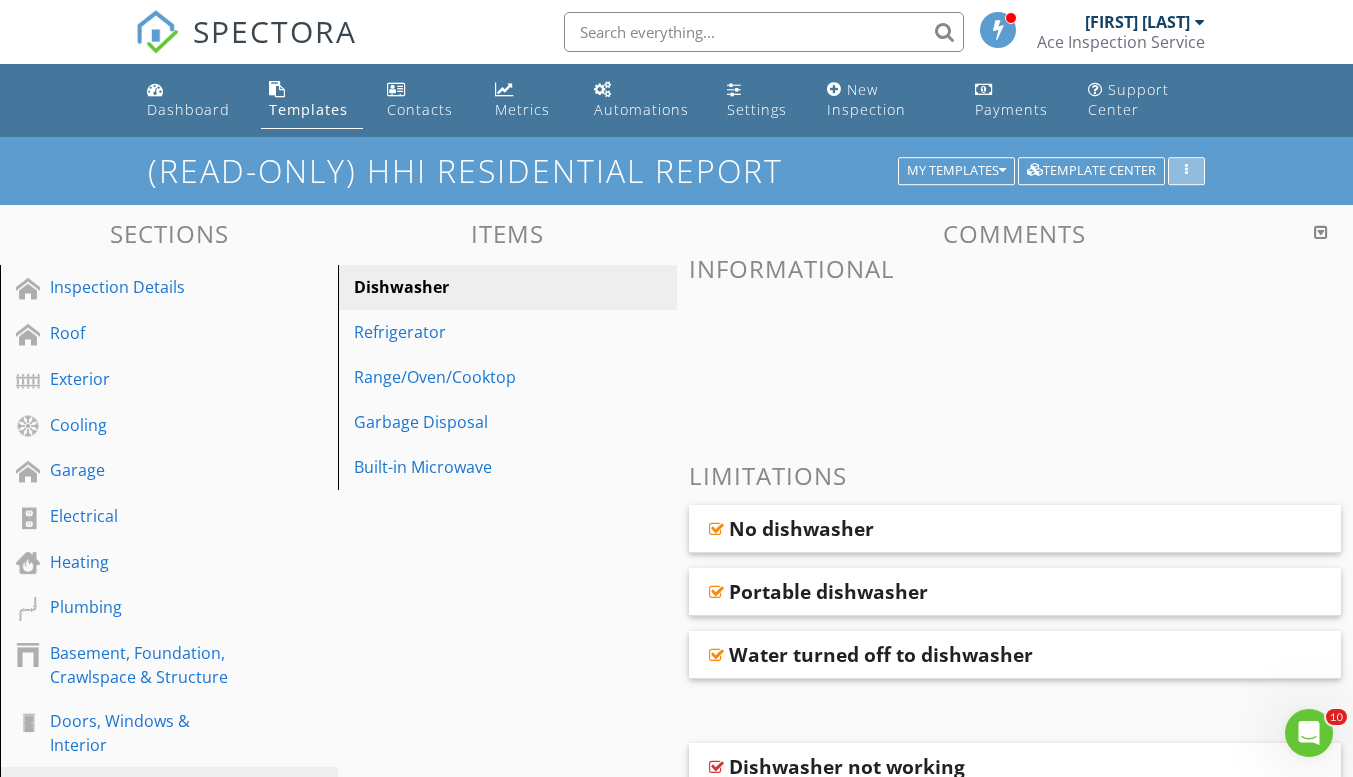 click at bounding box center (1186, 171) 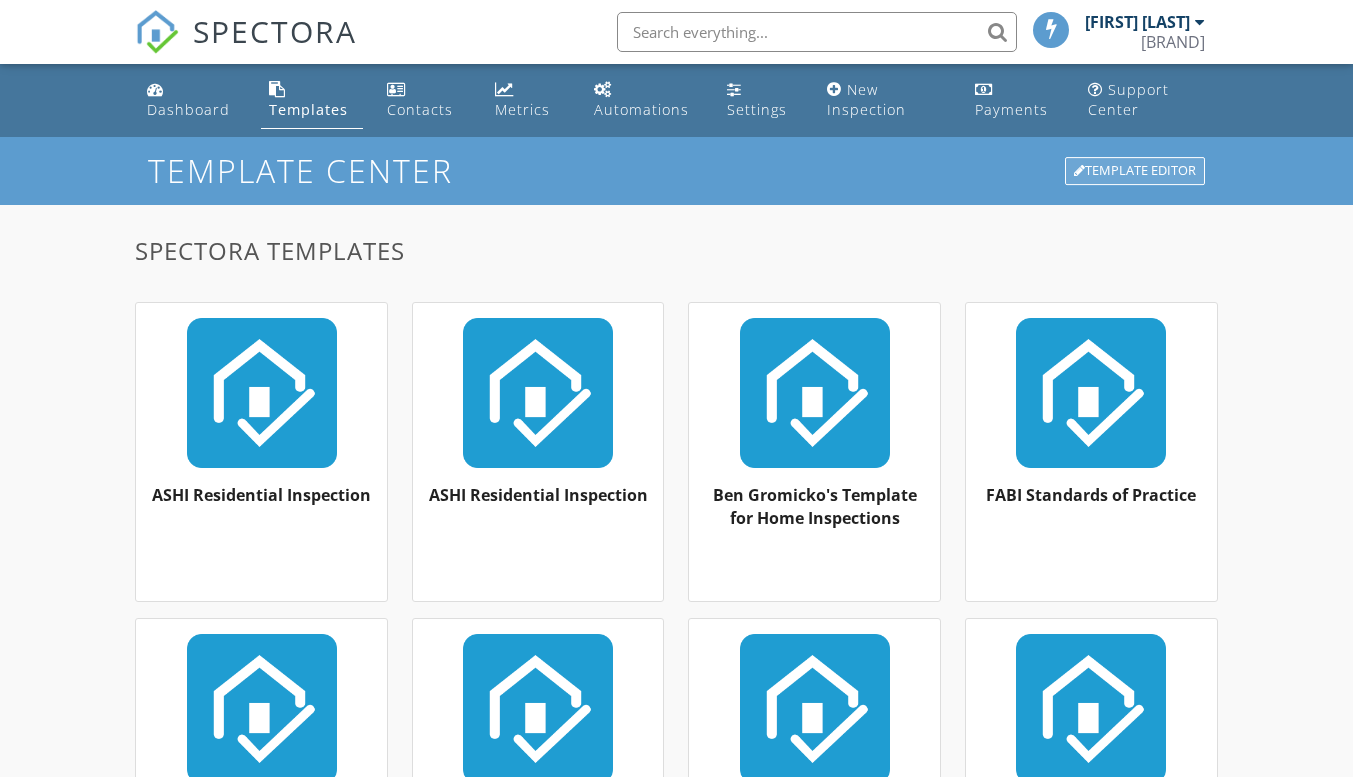 scroll, scrollTop: 0, scrollLeft: 0, axis: both 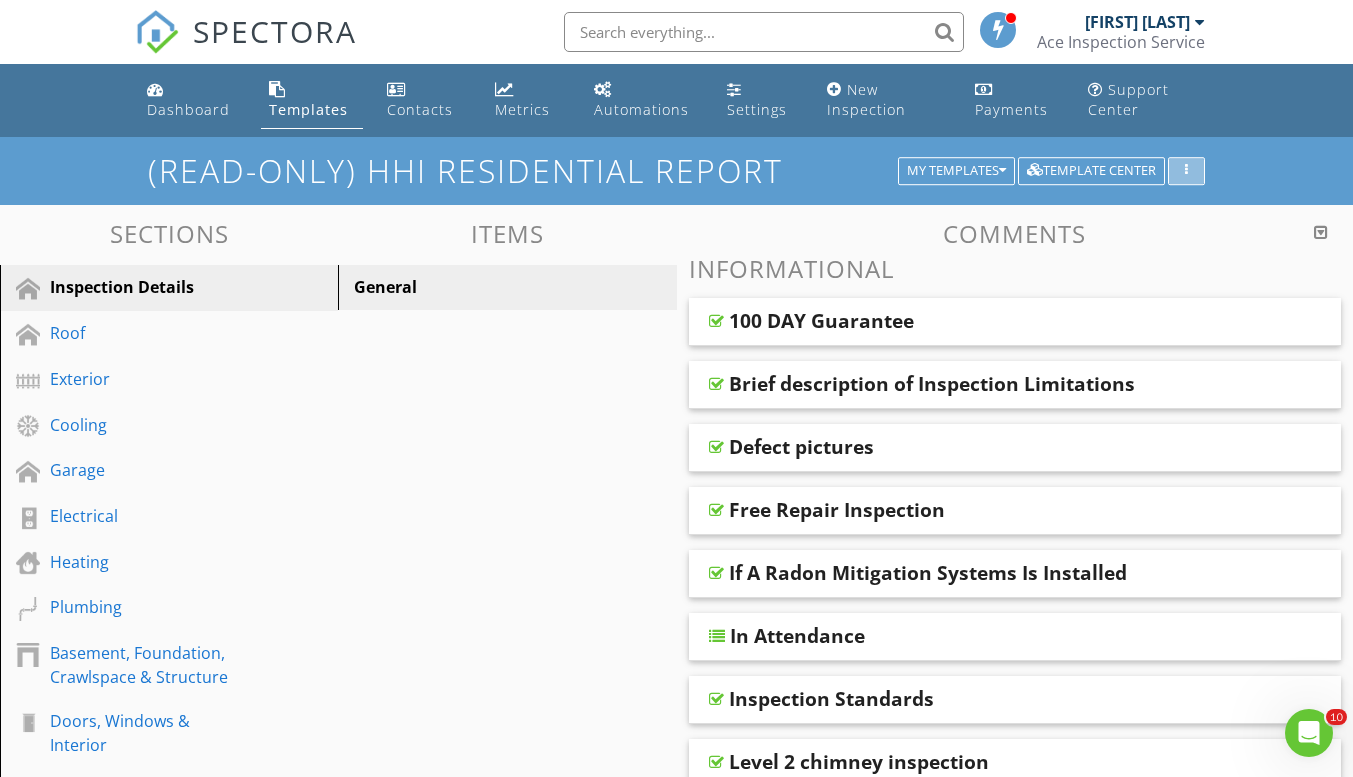 click at bounding box center (1186, 171) 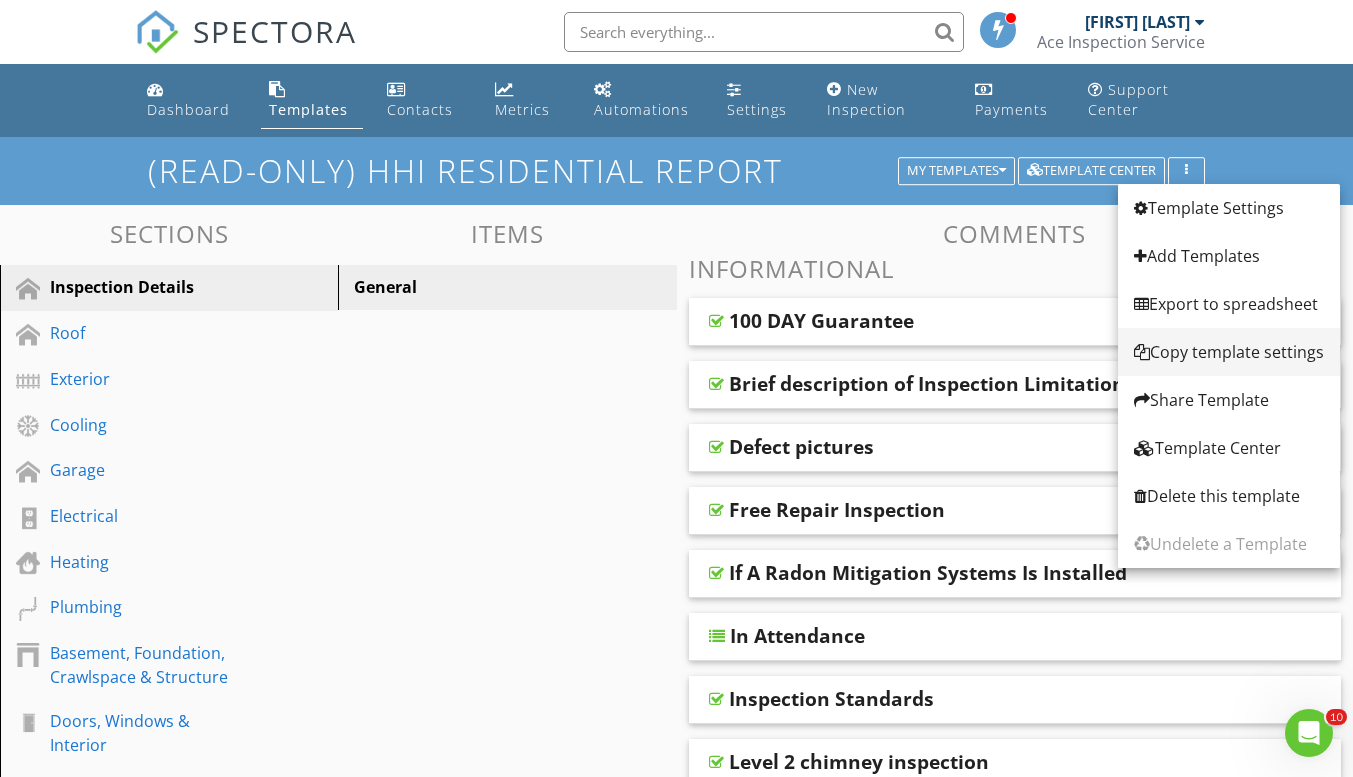 click on "Copy template settings" at bounding box center [1229, 352] 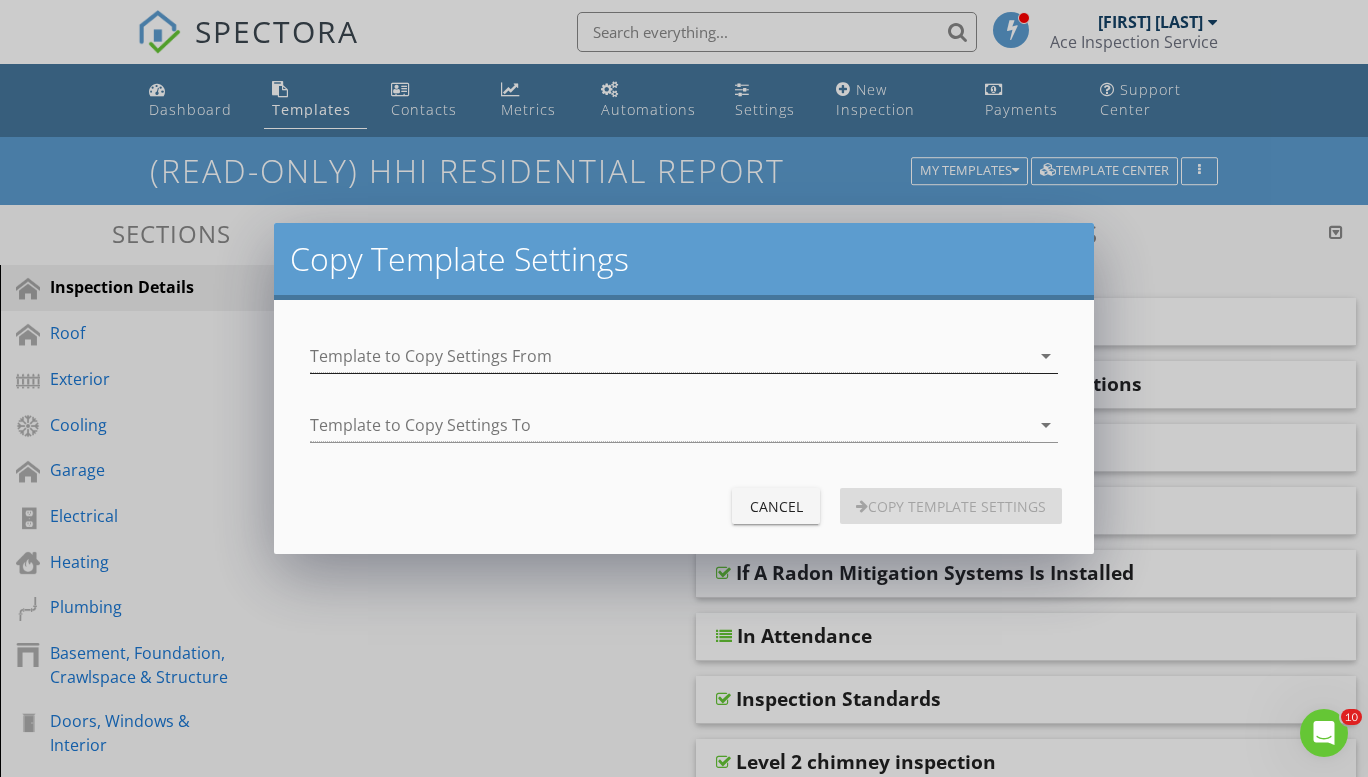 click on "arrow_drop_down" at bounding box center (1046, 356) 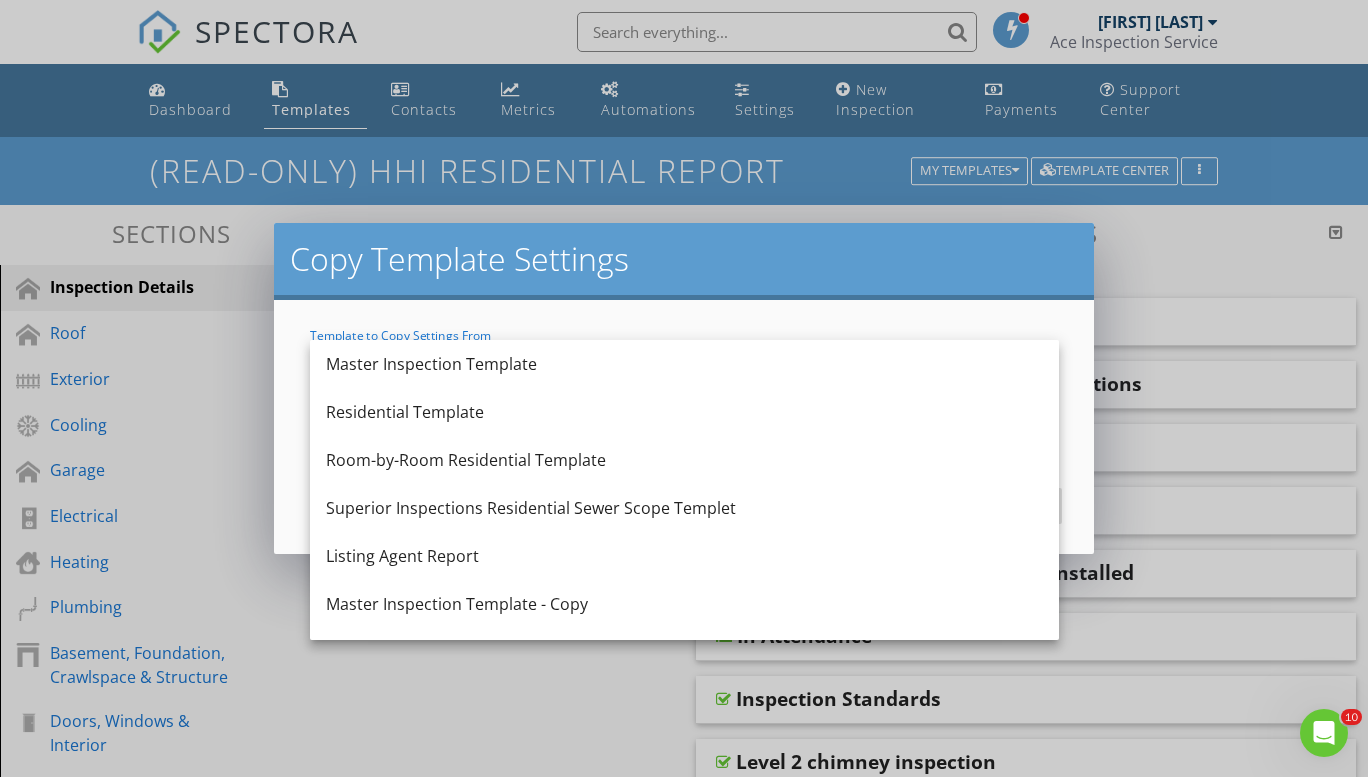 click on "Copy Template Settings     Template to Copy Settings From arrow_drop_down   Template to Copy Settings To arrow_drop_down    Cancel
Copy Template Settings" at bounding box center [684, 388] 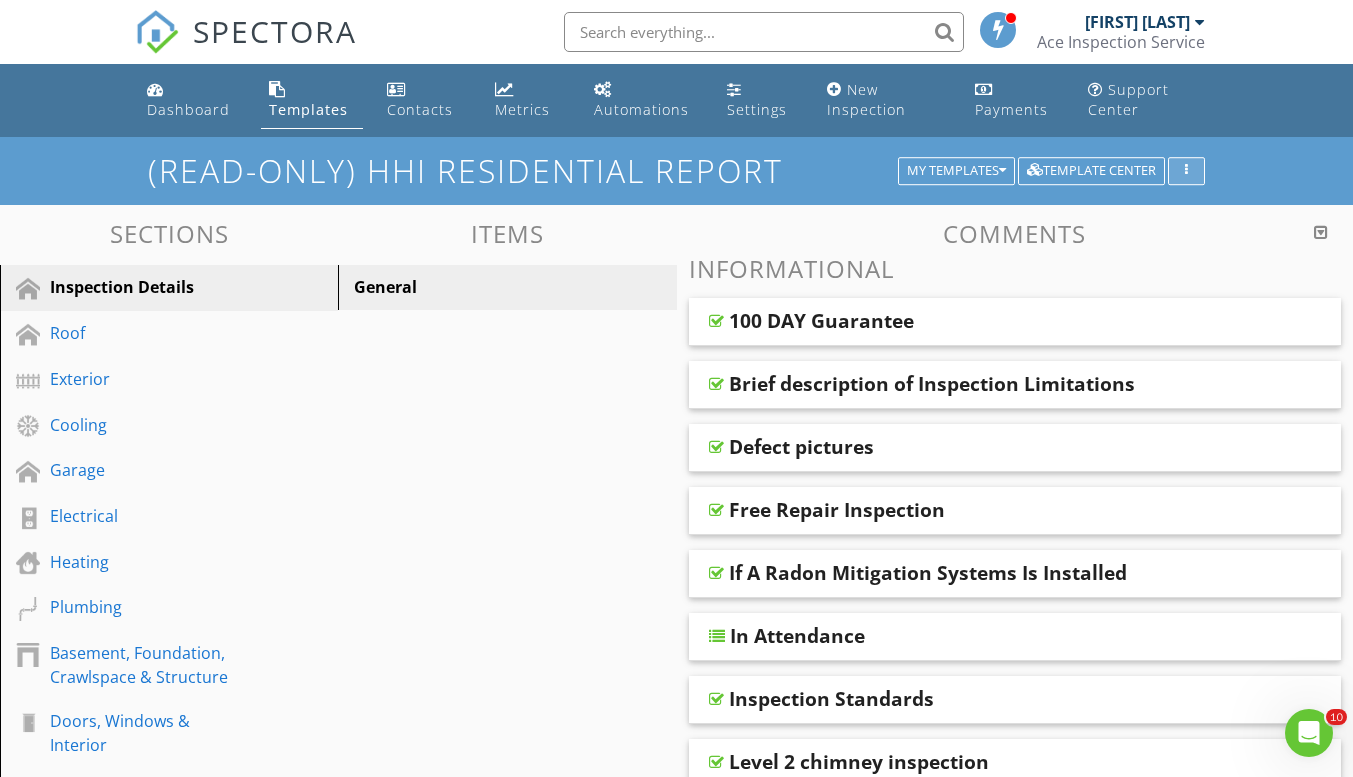click at bounding box center [1186, 171] 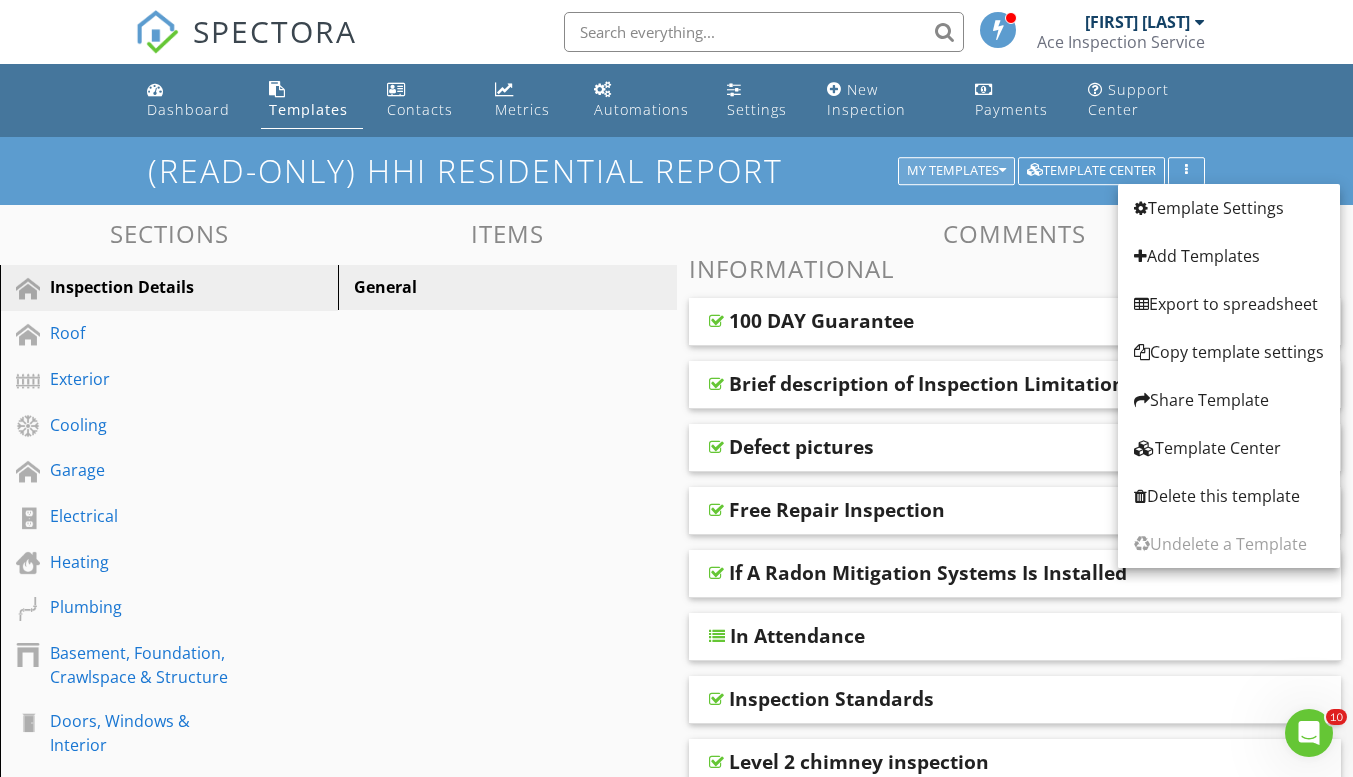 click at bounding box center (1002, 171) 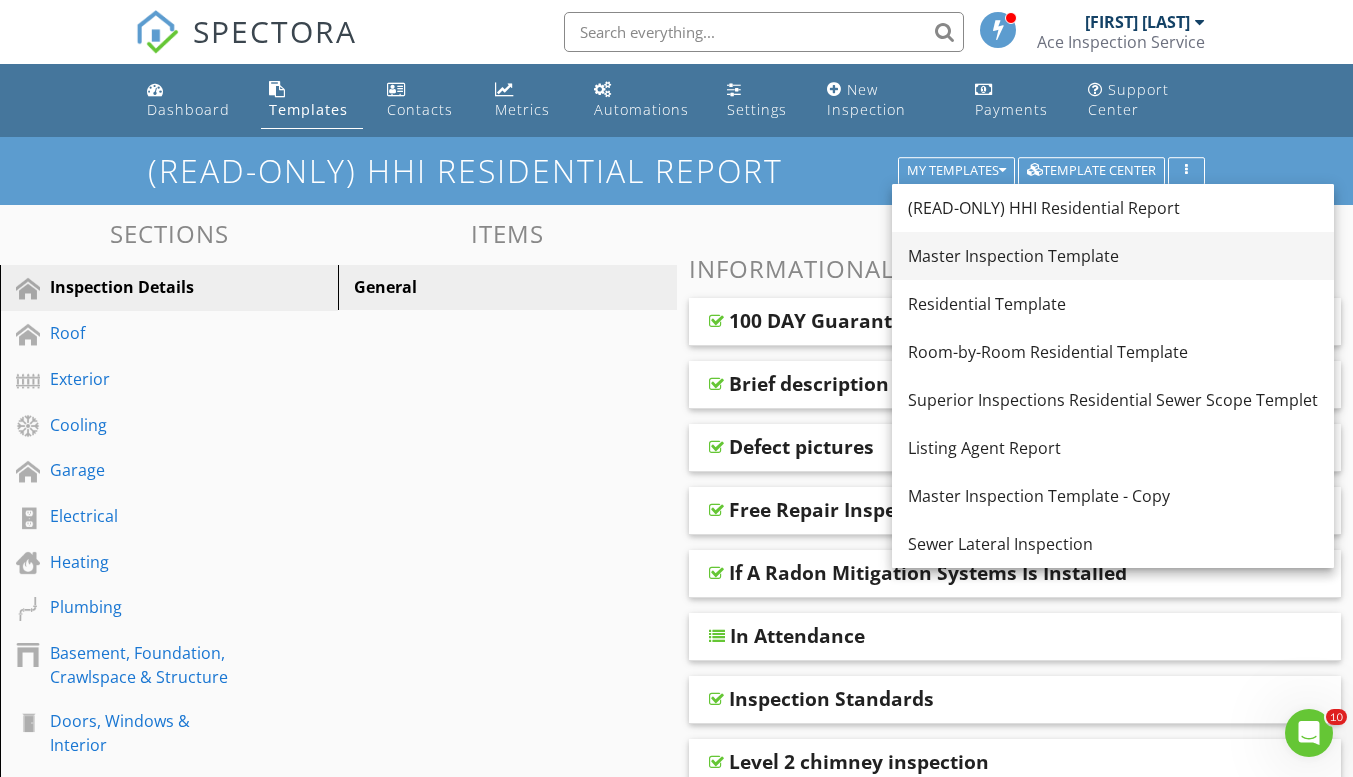 click on "Master Inspection Template" at bounding box center (1113, 256) 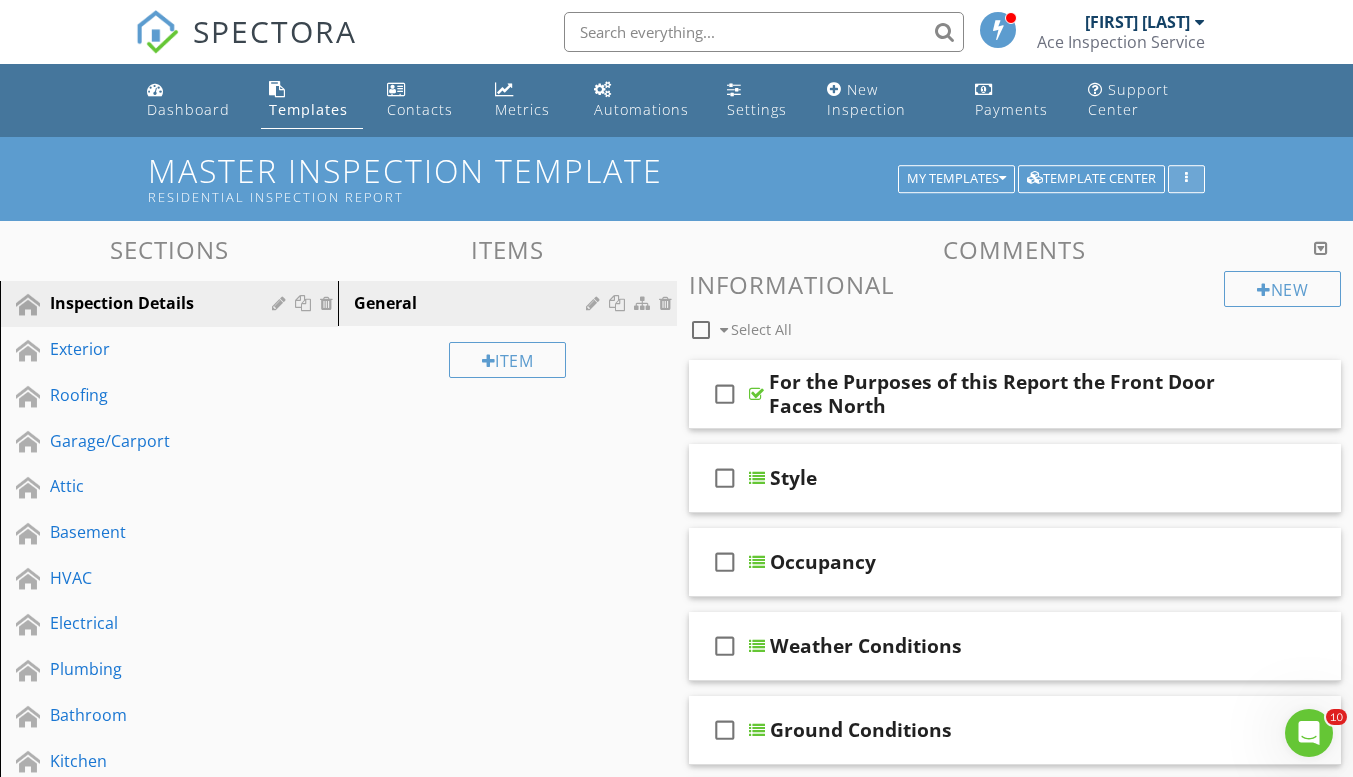 click at bounding box center [1186, 179] 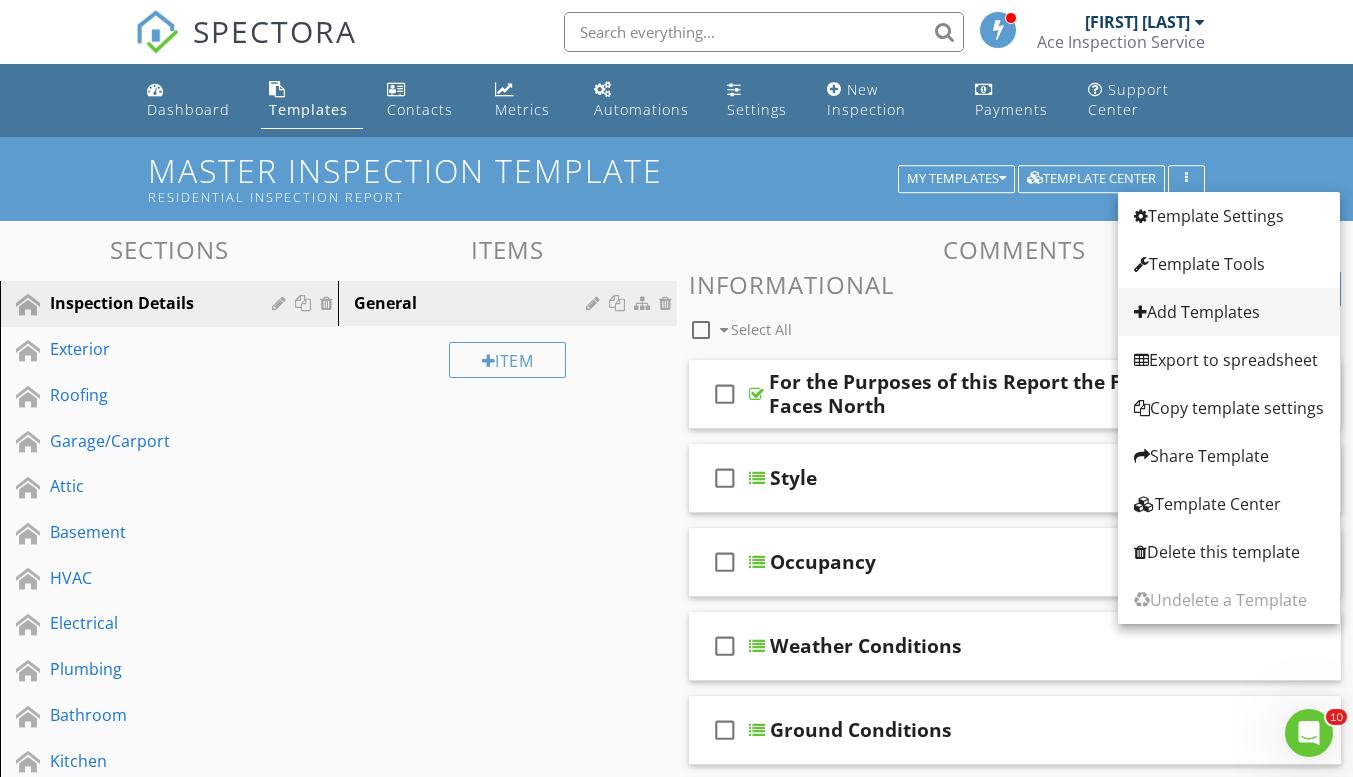 click on "Add Templates" at bounding box center (1229, 312) 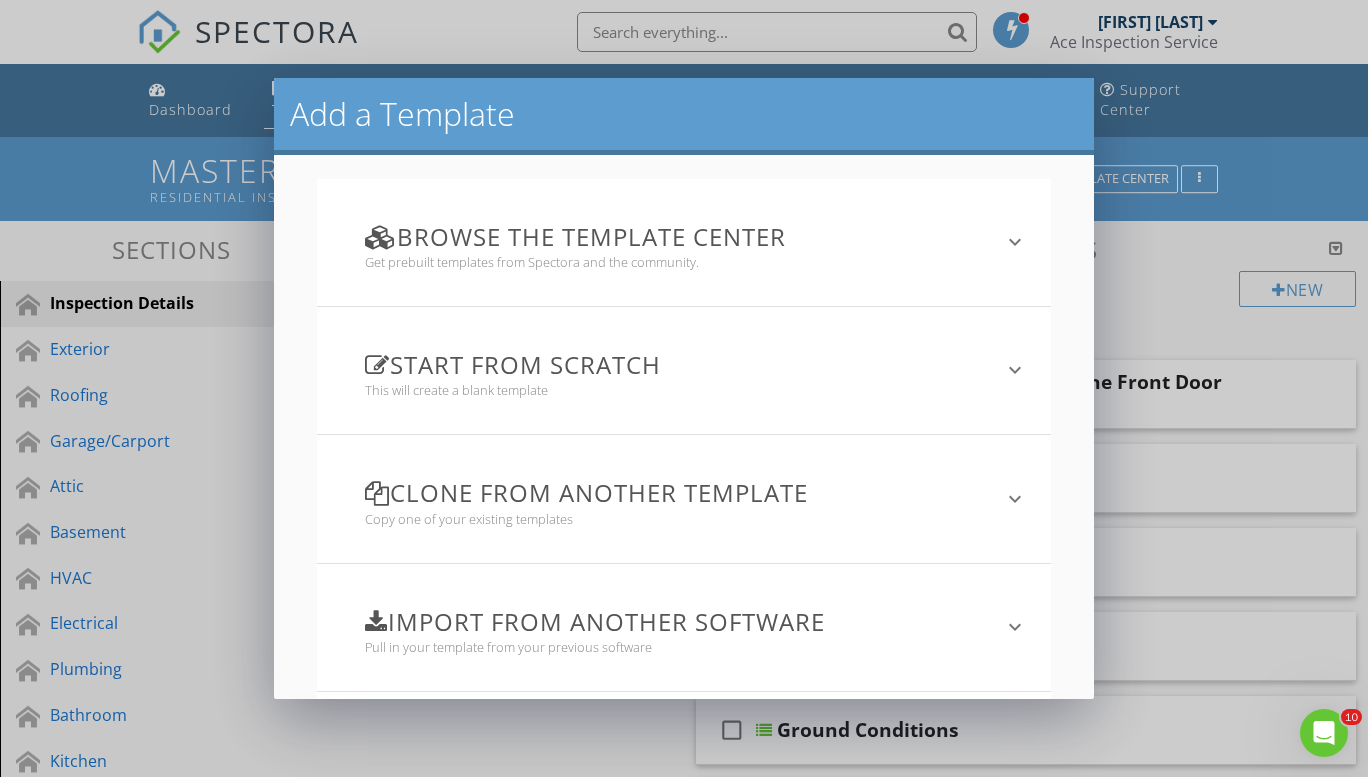 click on "keyboard_arrow_down" at bounding box center [1015, 499] 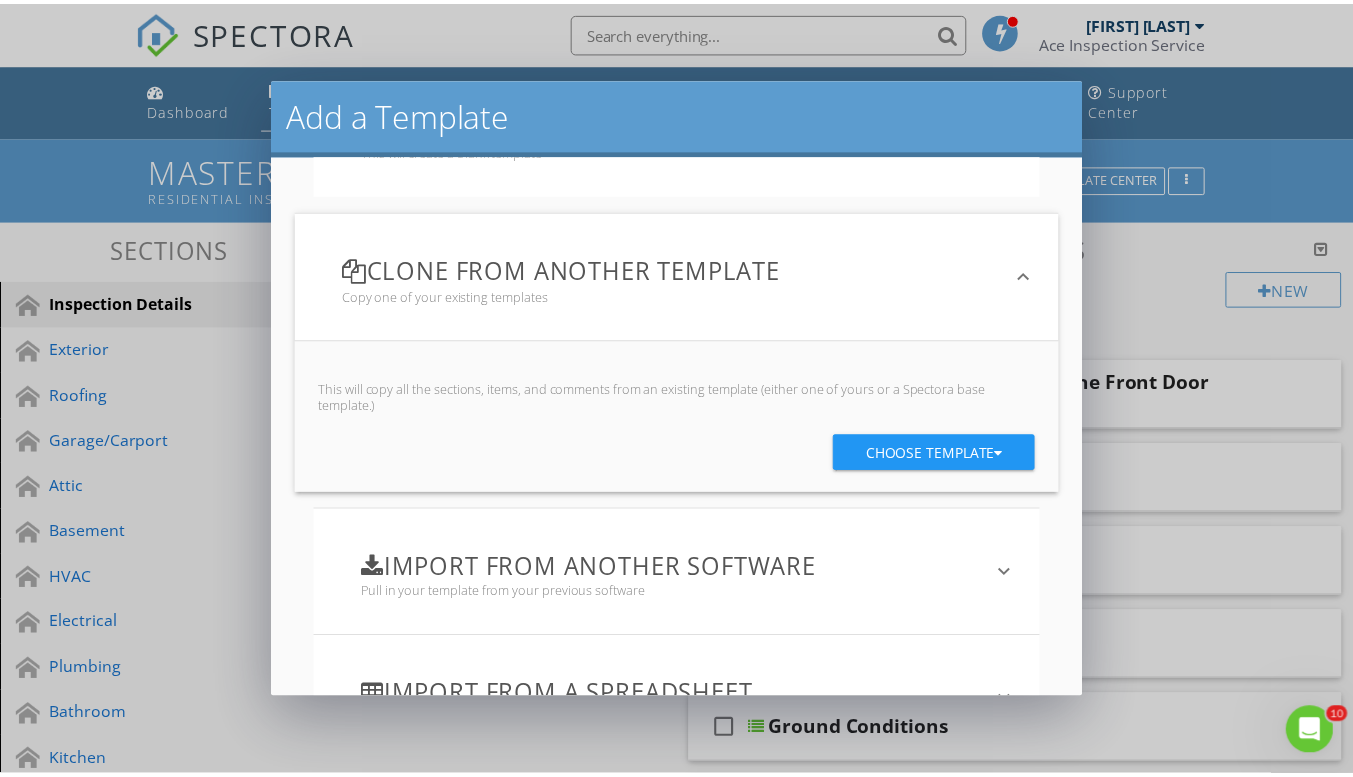 scroll, scrollTop: 242, scrollLeft: 0, axis: vertical 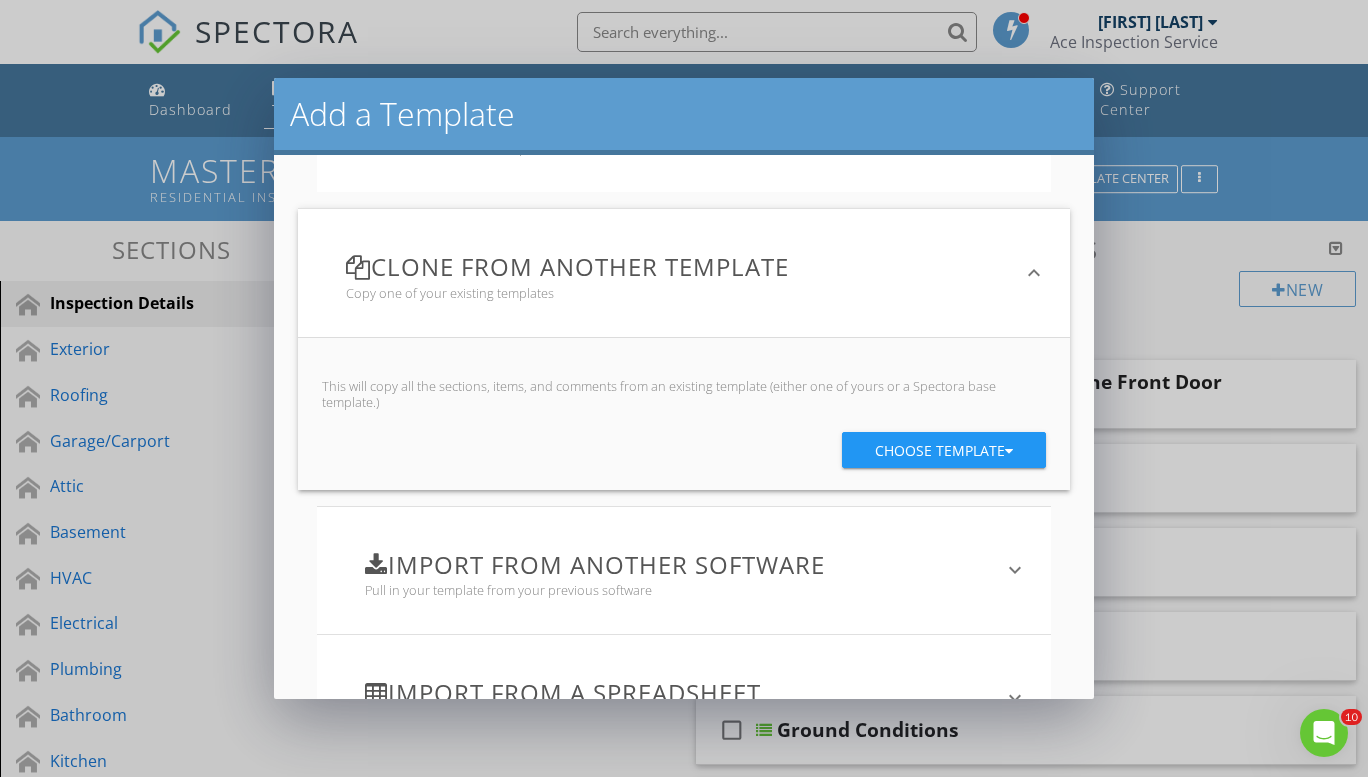 click at bounding box center (1009, 451) 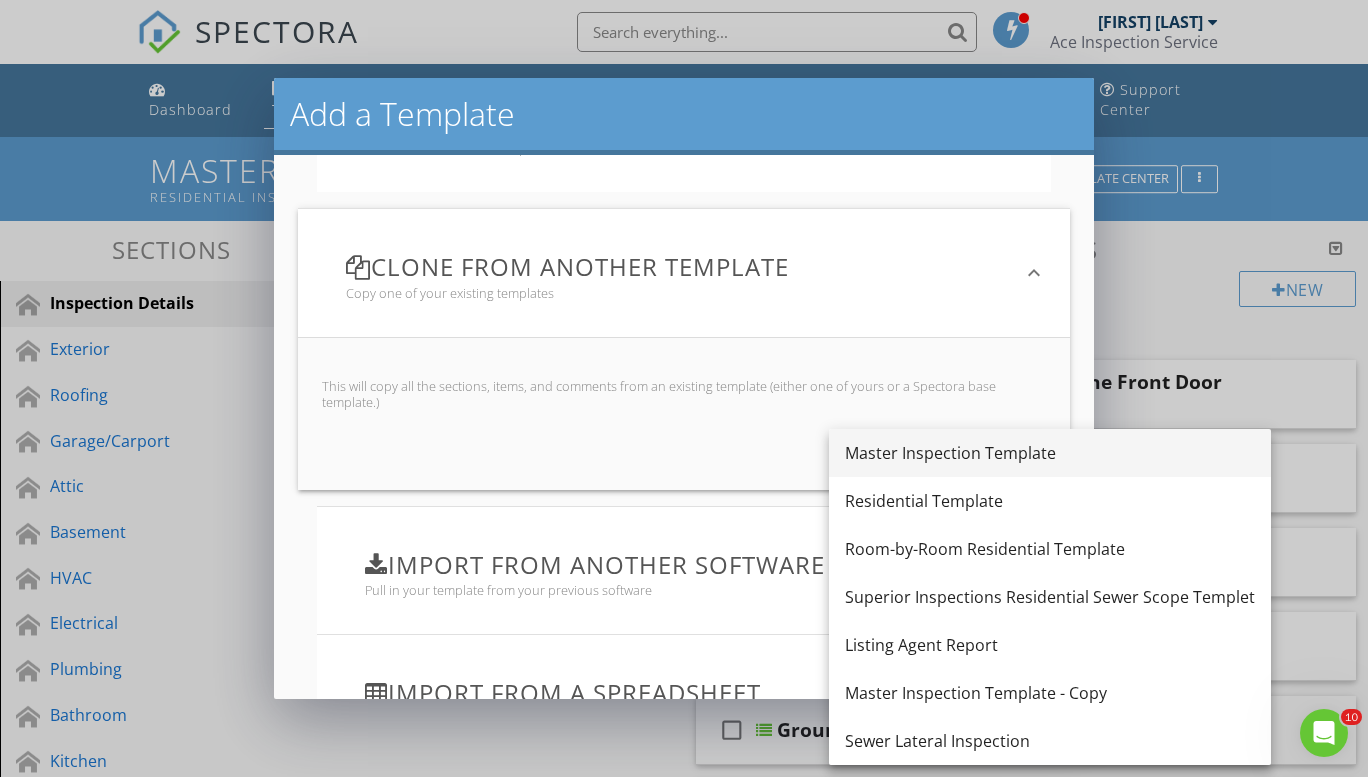 click on "Master Inspection Template" at bounding box center (1050, 453) 